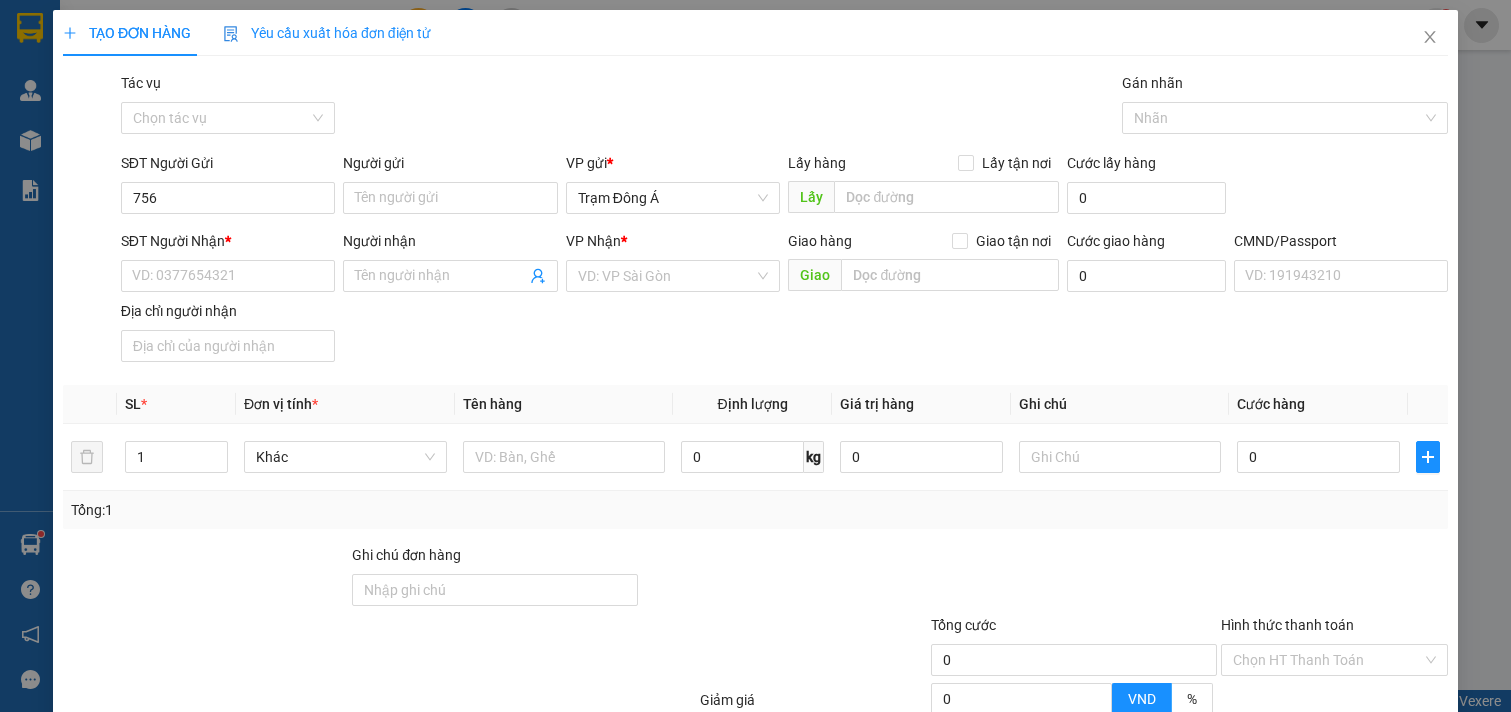 scroll, scrollTop: 0, scrollLeft: 0, axis: both 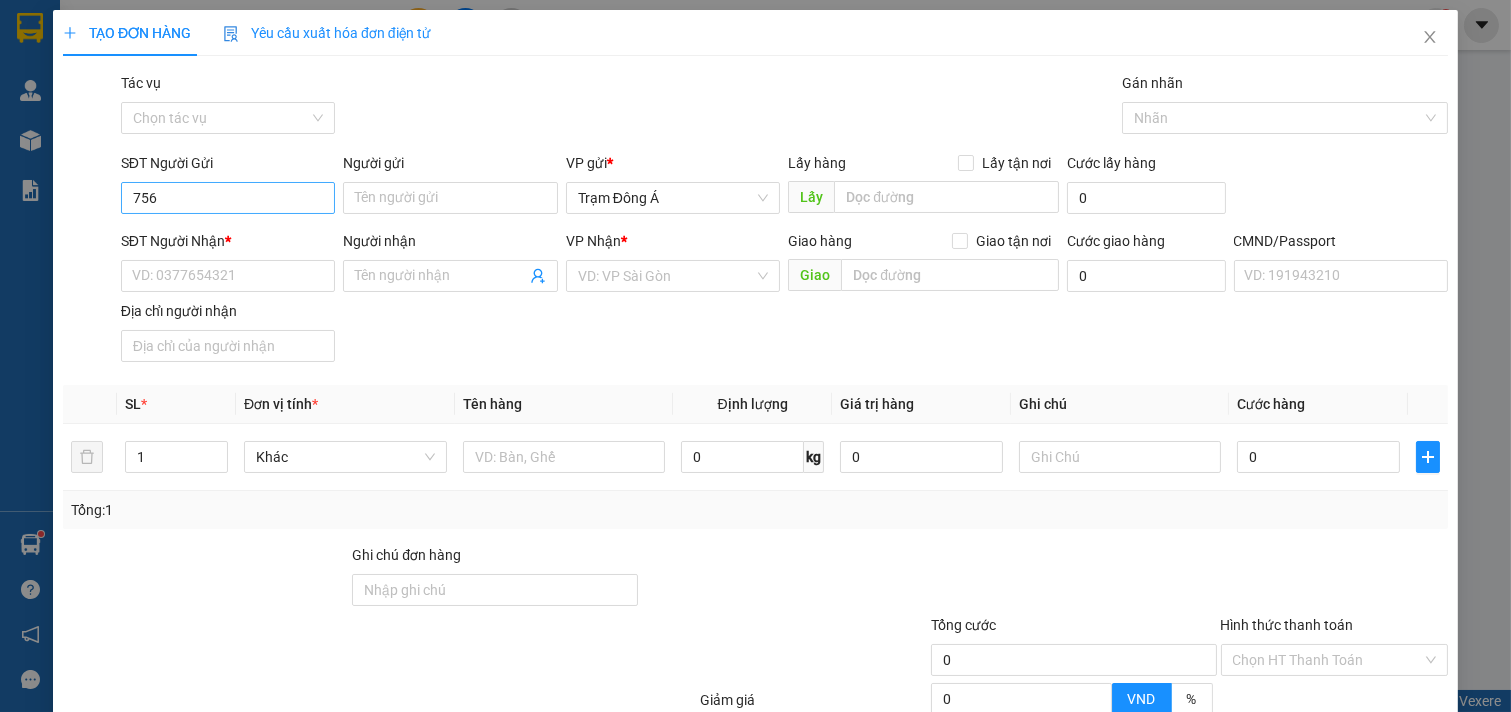 click on "756" at bounding box center (228, 198) 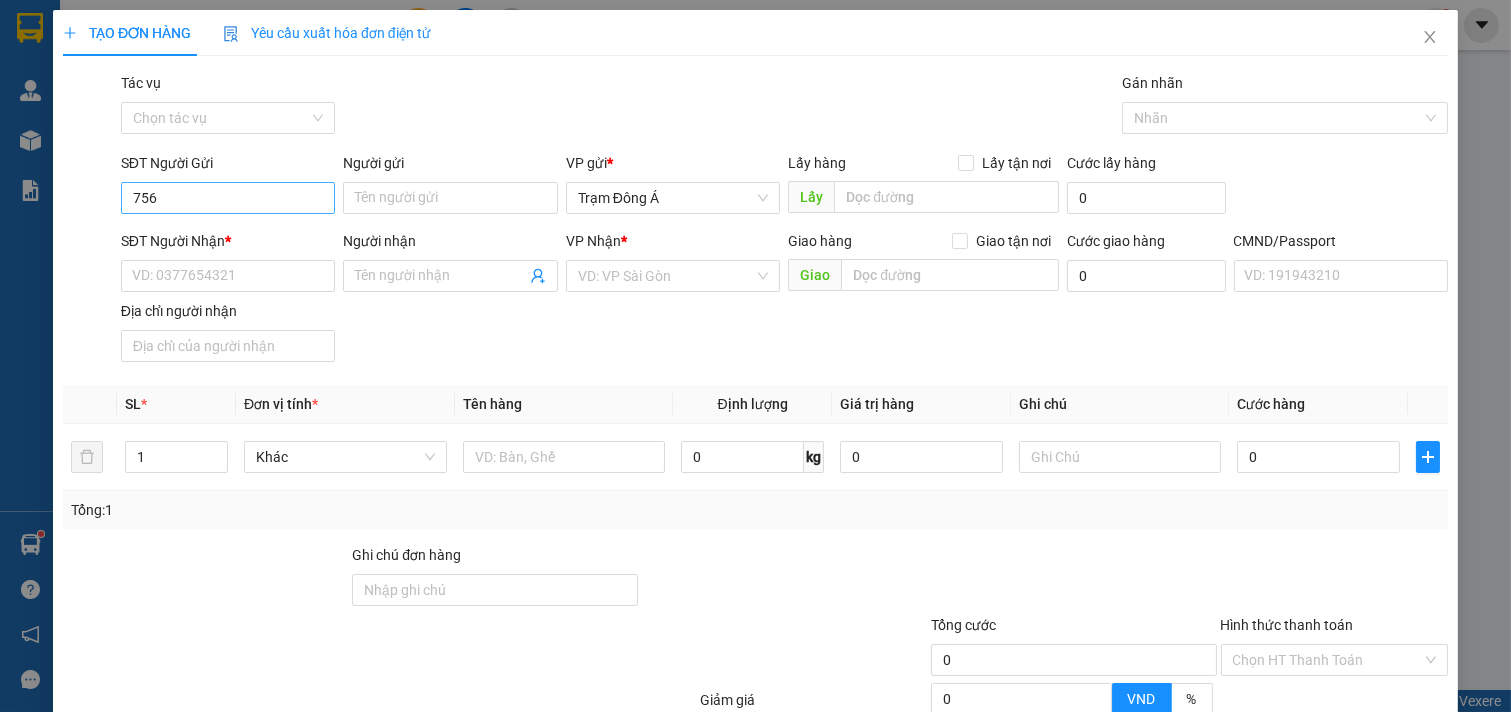 drag, startPoint x: 298, startPoint y: 214, endPoint x: 283, endPoint y: 193, distance: 25.806976 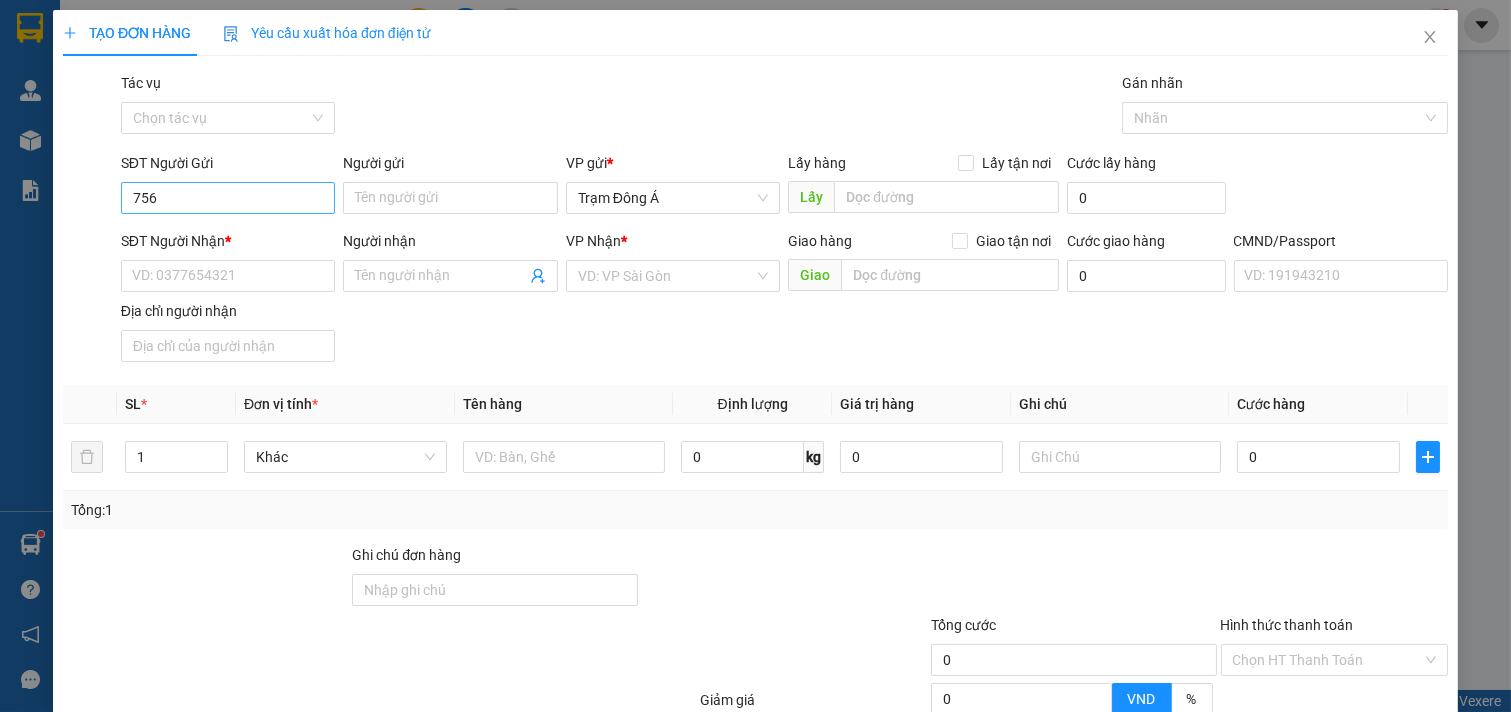 click on "[PHONE] [NAME]" at bounding box center [228, 187] 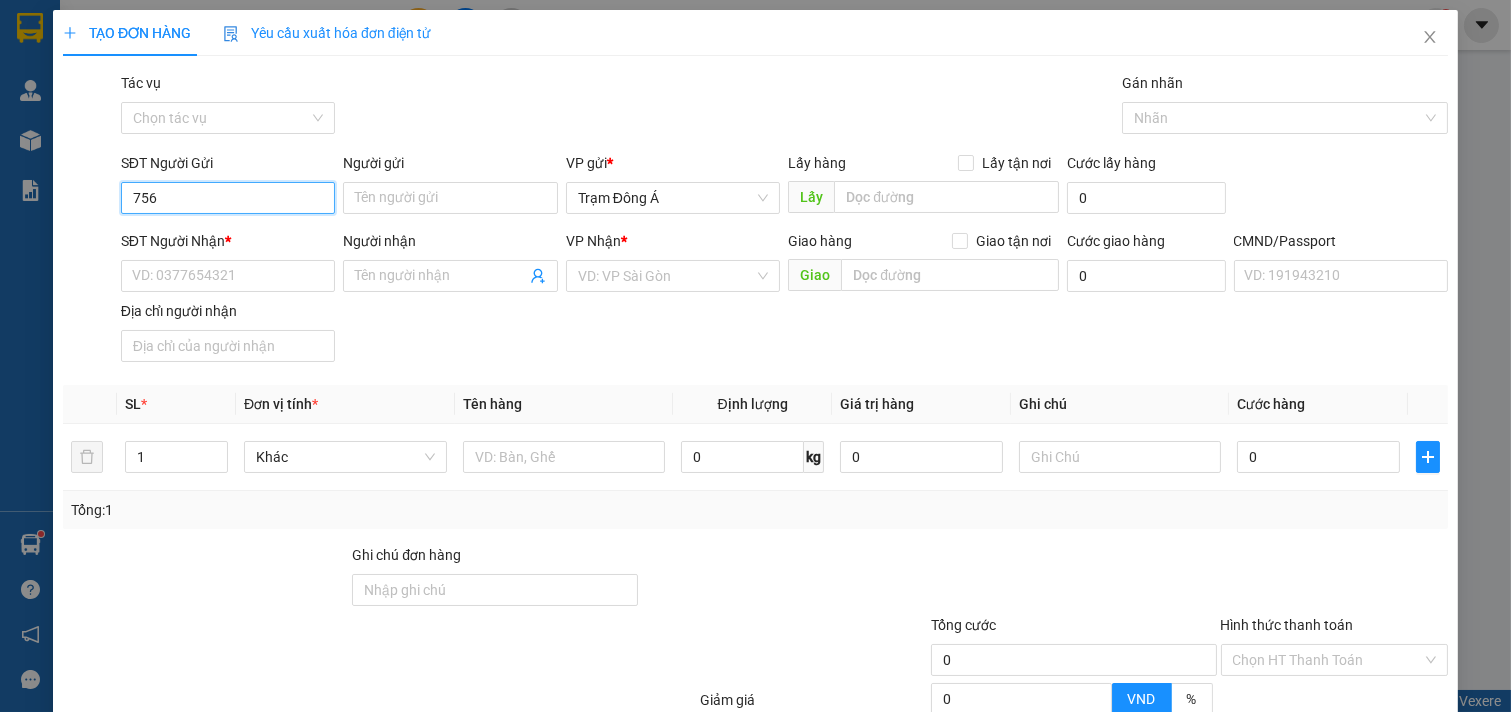 click on "756" at bounding box center [228, 198] 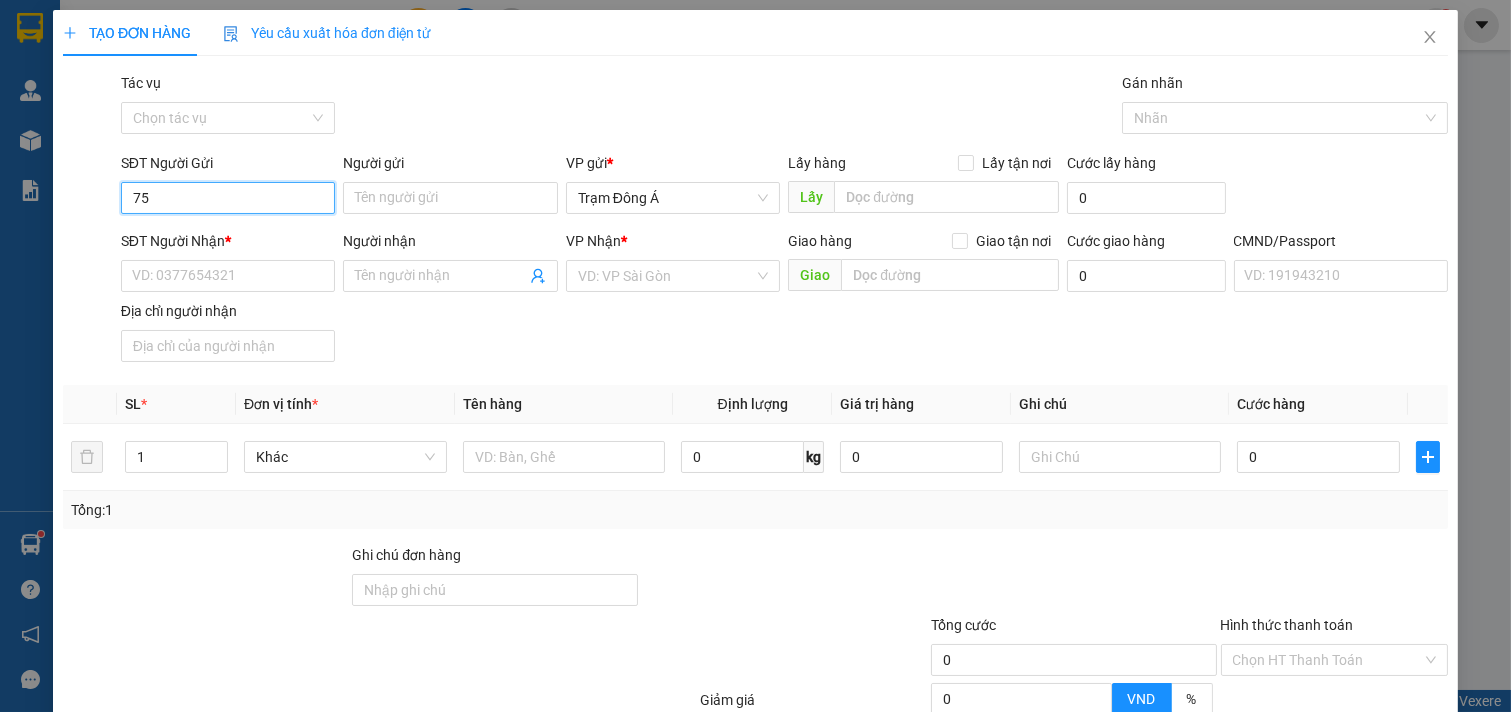 type on "7" 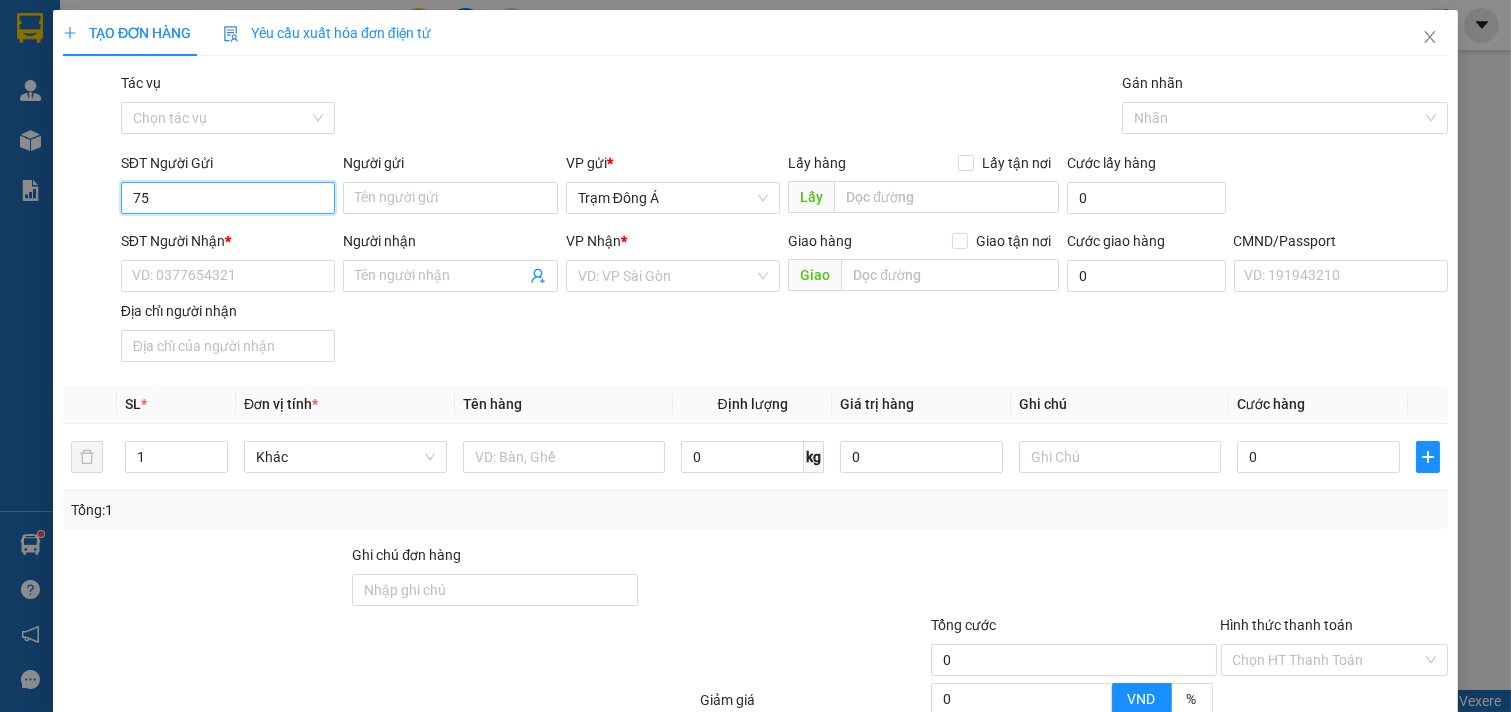 type on "756" 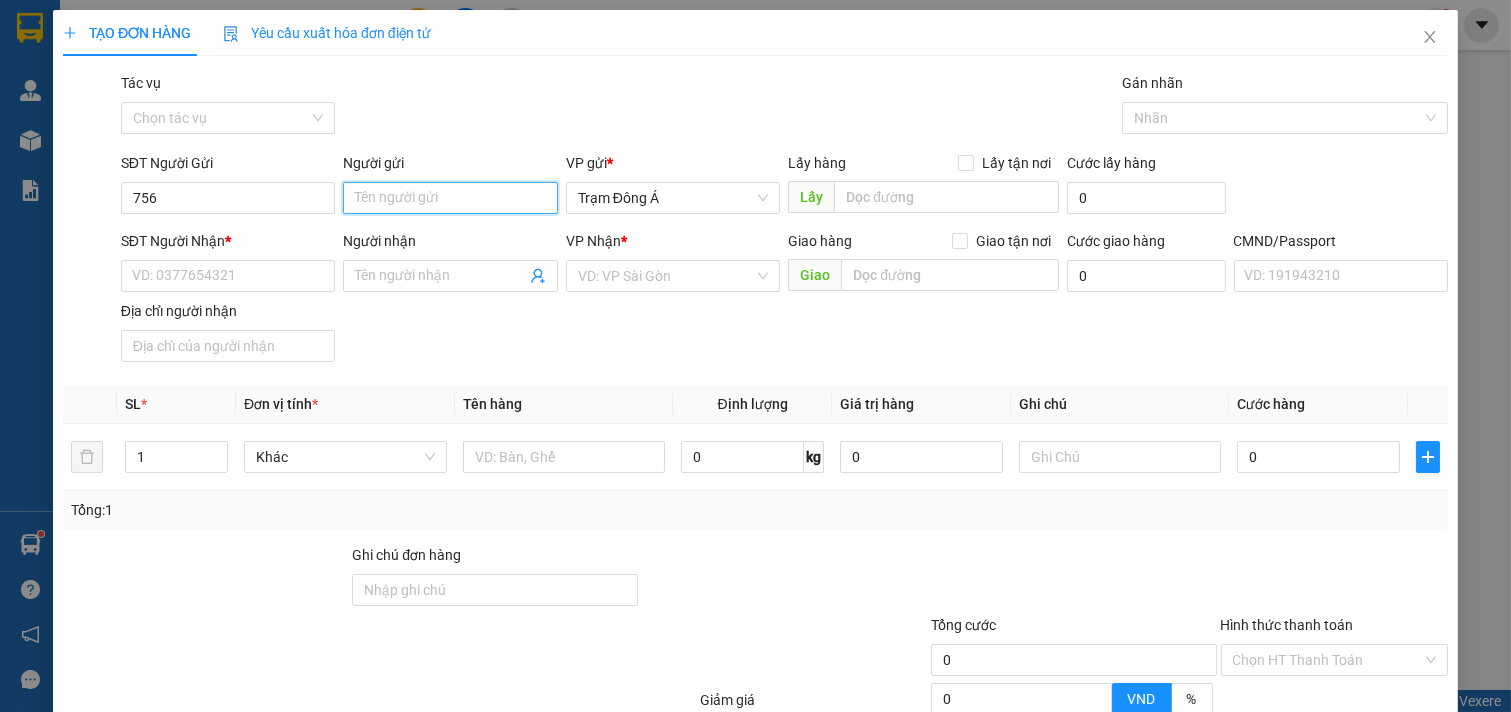 click on "Người gửi" at bounding box center [450, 198] 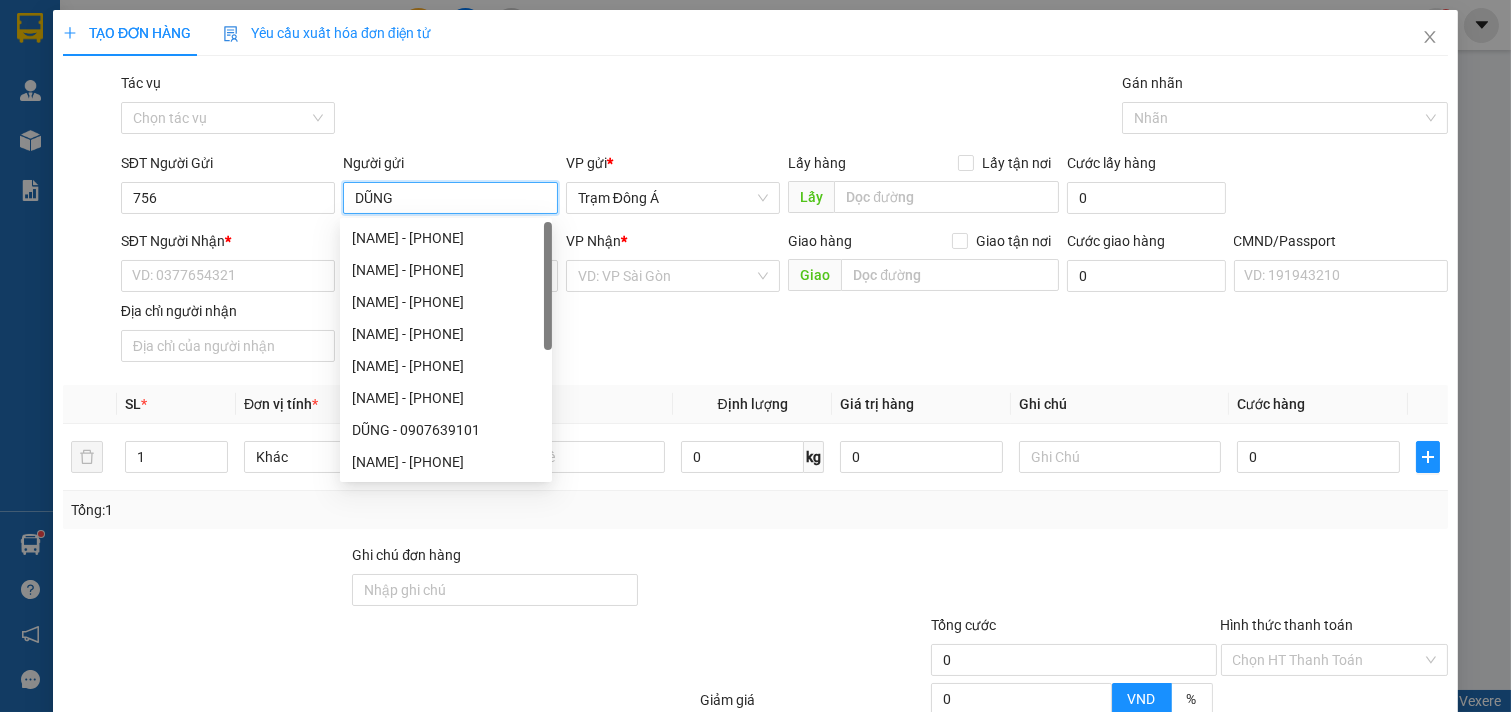 type on "DŨNG" 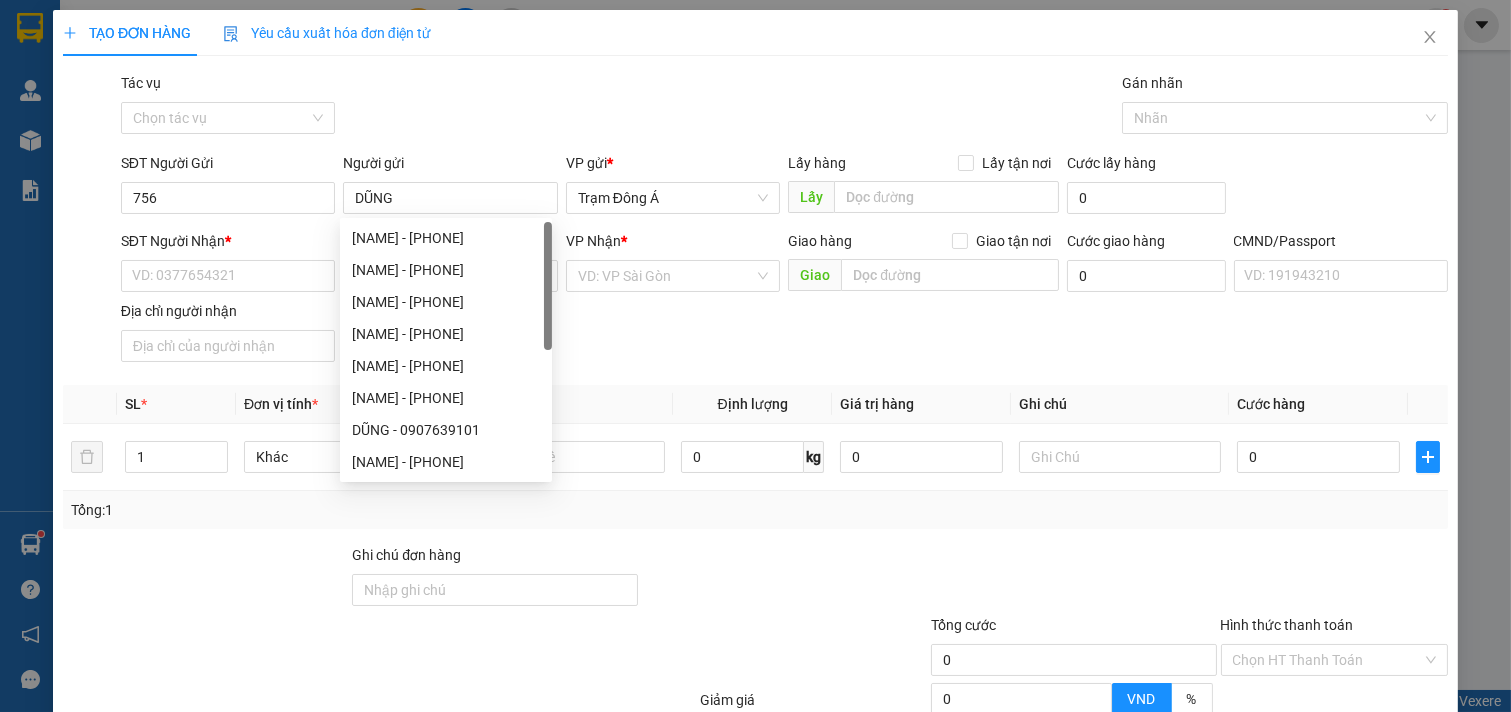 click on "SĐT Người Gửi" at bounding box center (228, 167) 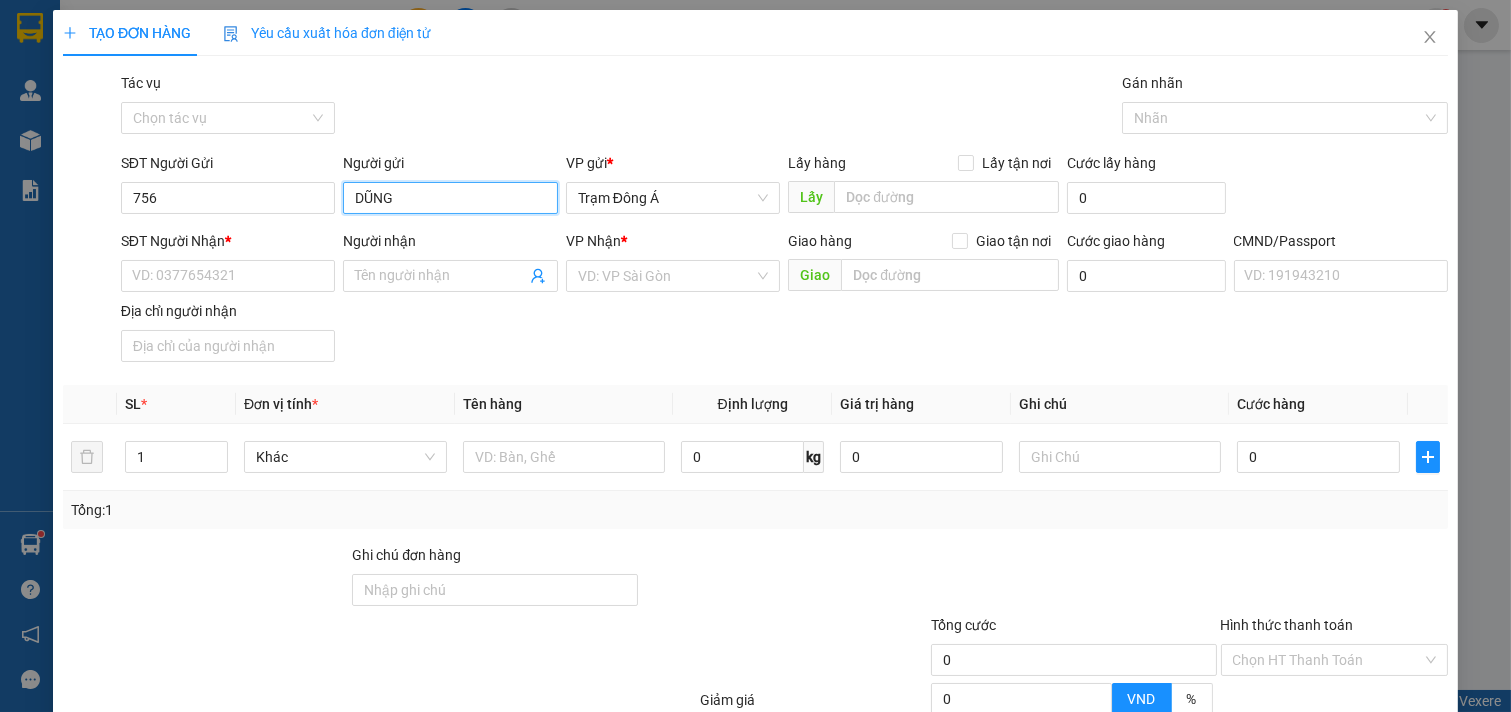 click on "DŨNG" at bounding box center (450, 198) 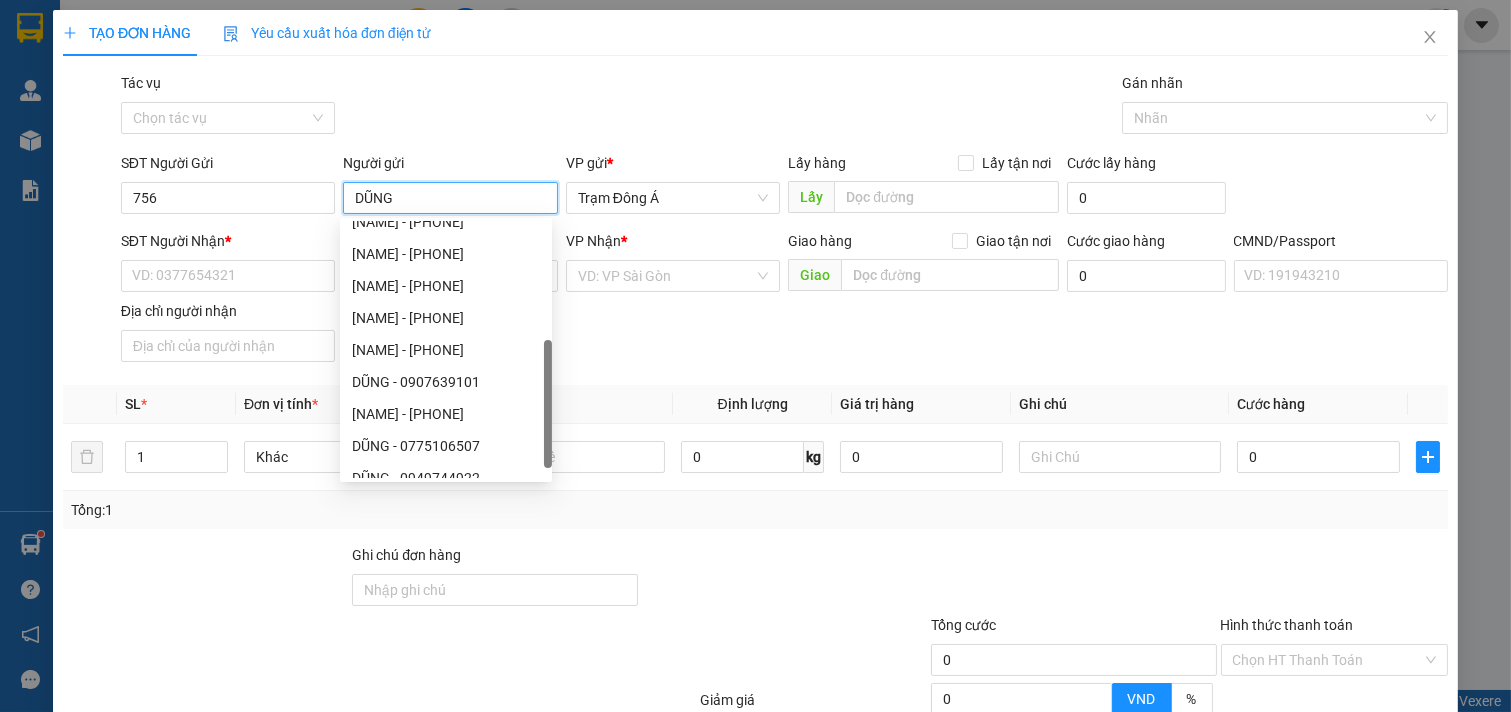 scroll, scrollTop: 0, scrollLeft: 0, axis: both 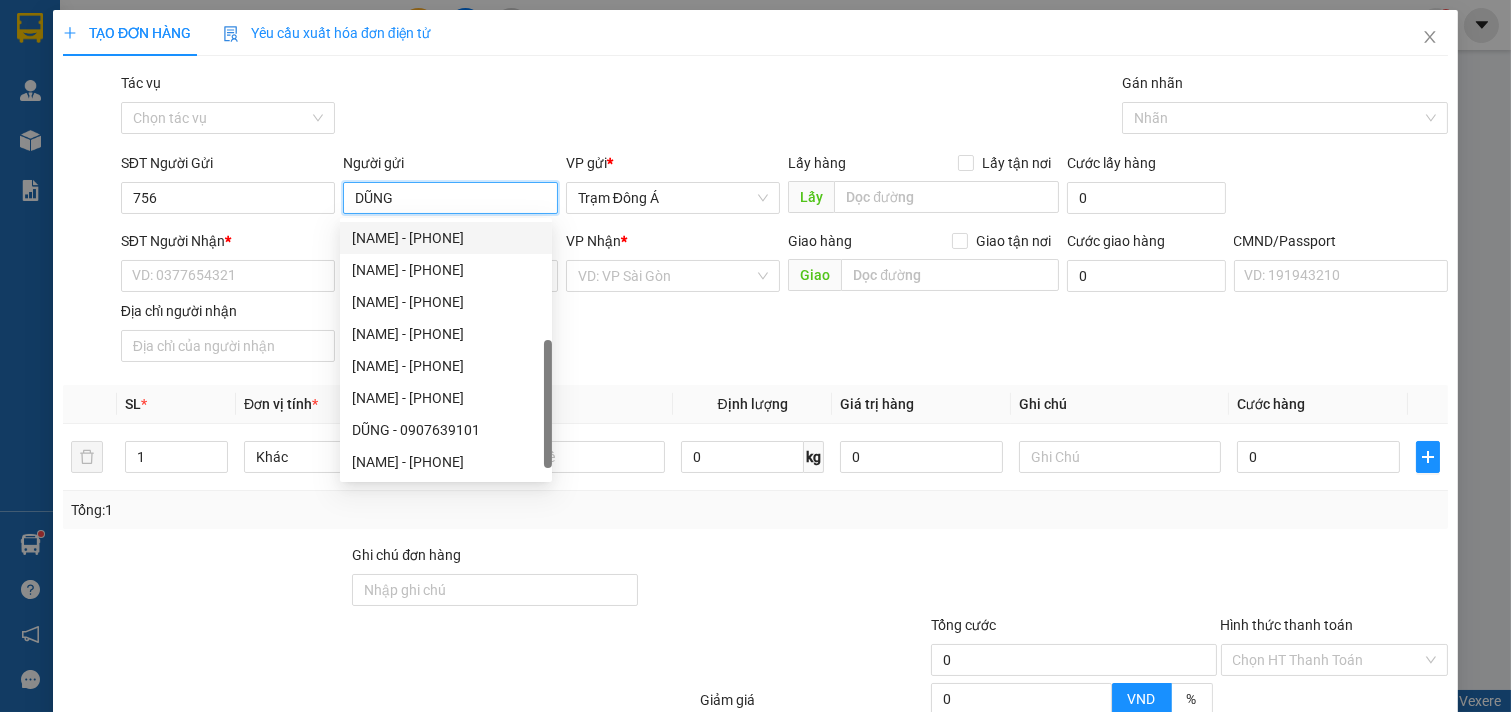drag, startPoint x: 545, startPoint y: 260, endPoint x: 358, endPoint y: 211, distance: 193.31322 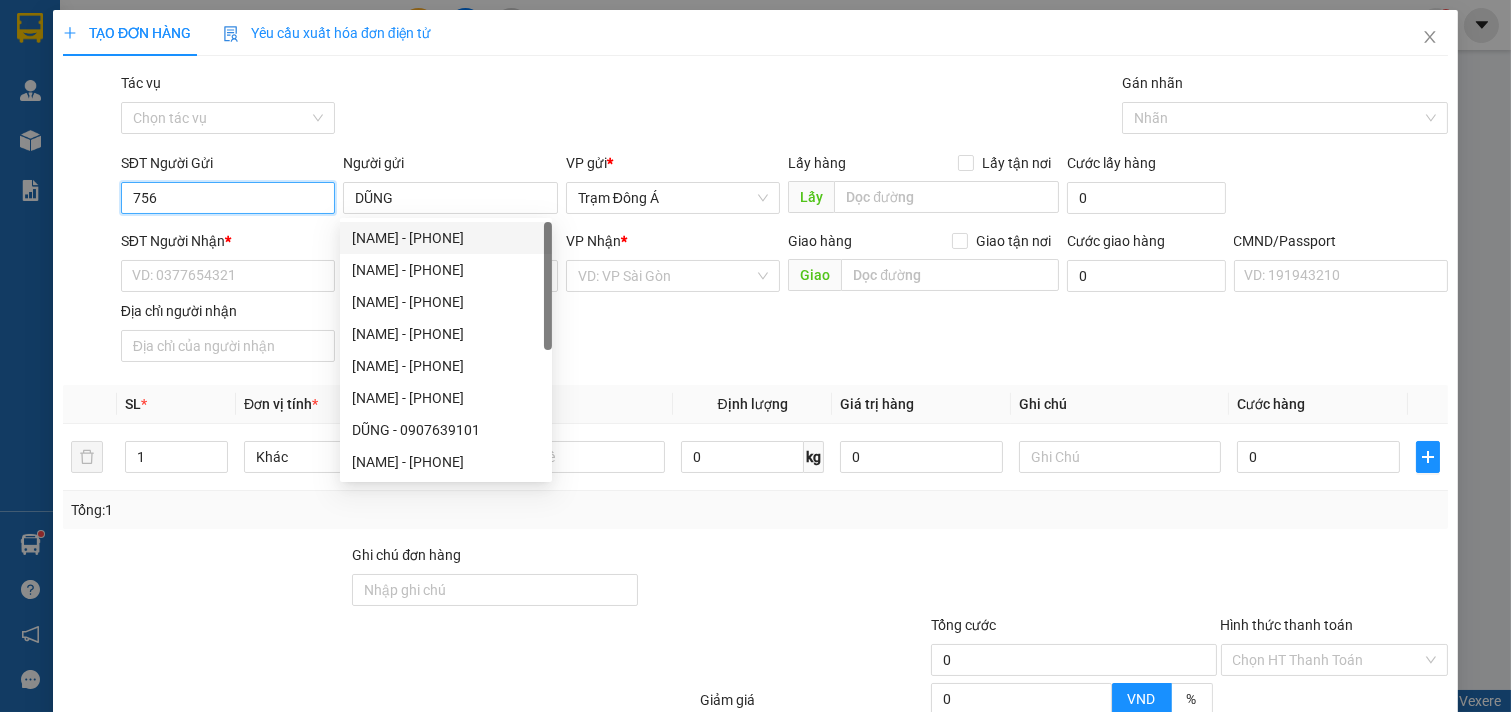 drag, startPoint x: 176, startPoint y: 196, endPoint x: 28, endPoint y: 211, distance: 148.7582 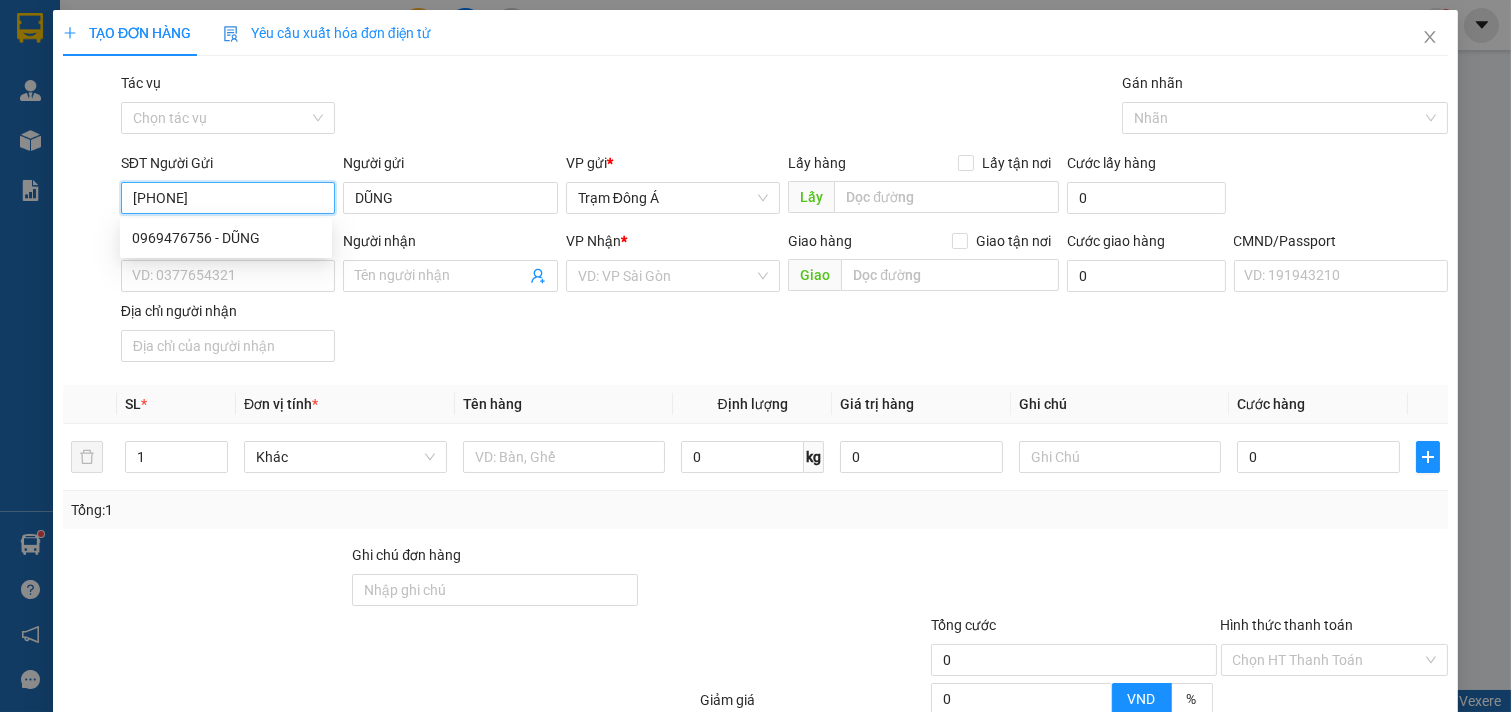 type on "0969476756" 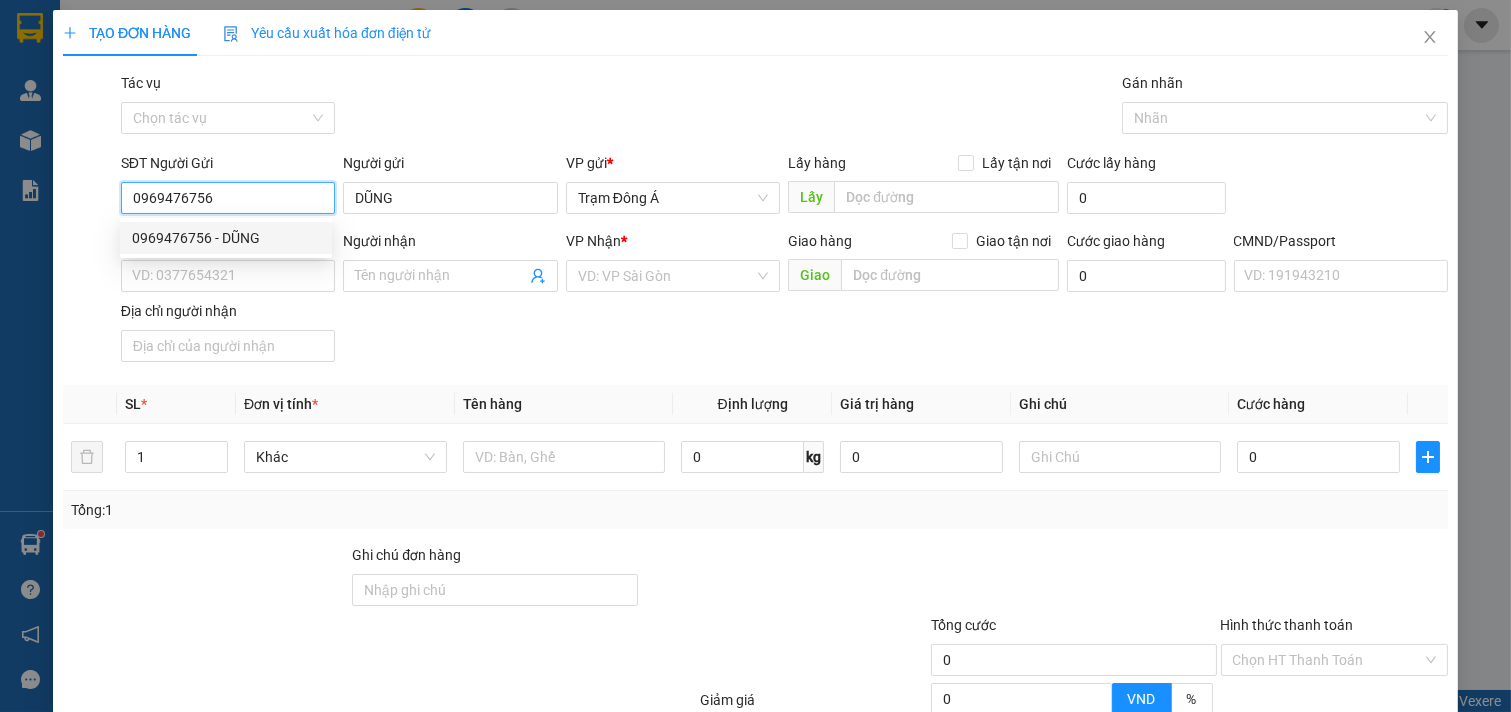click on "0969476756 - DŨNG" at bounding box center (226, 238) 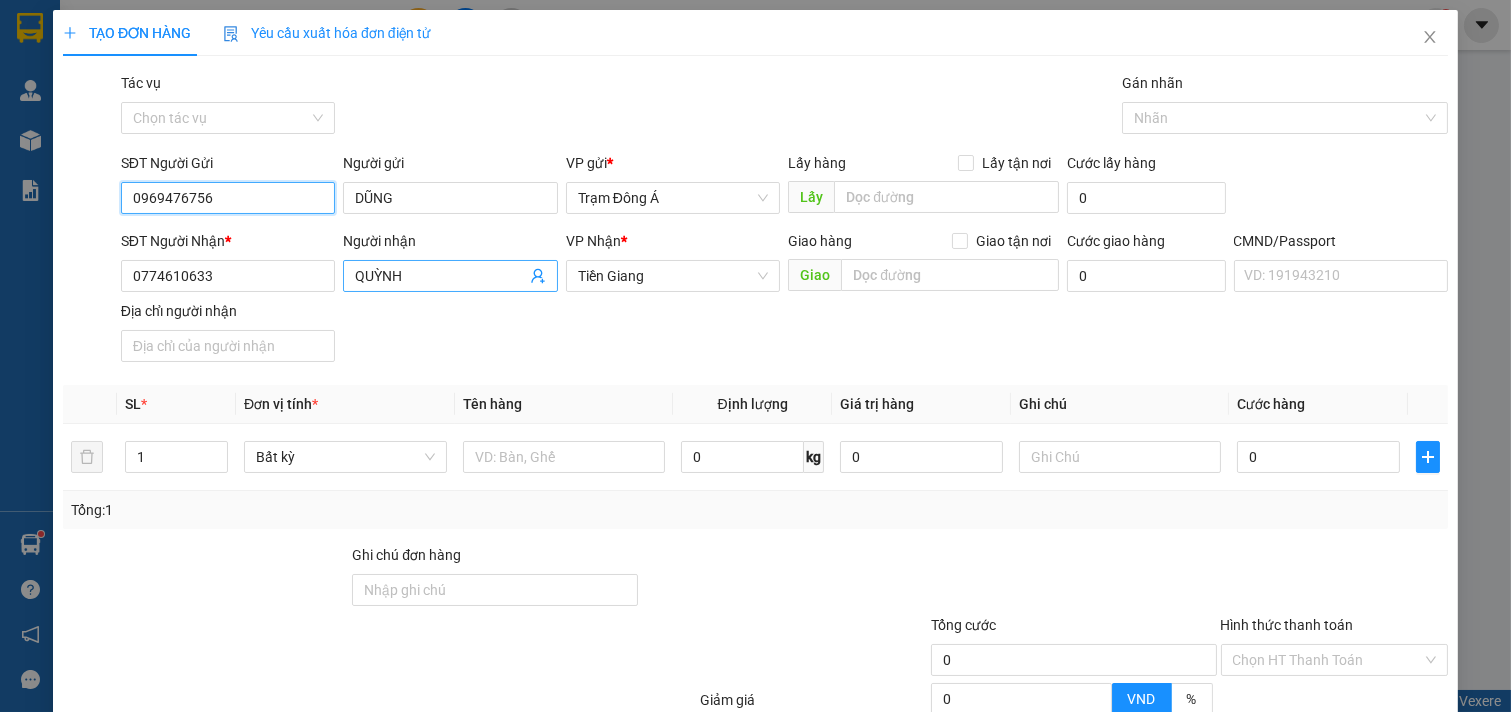 type on "0969476756" 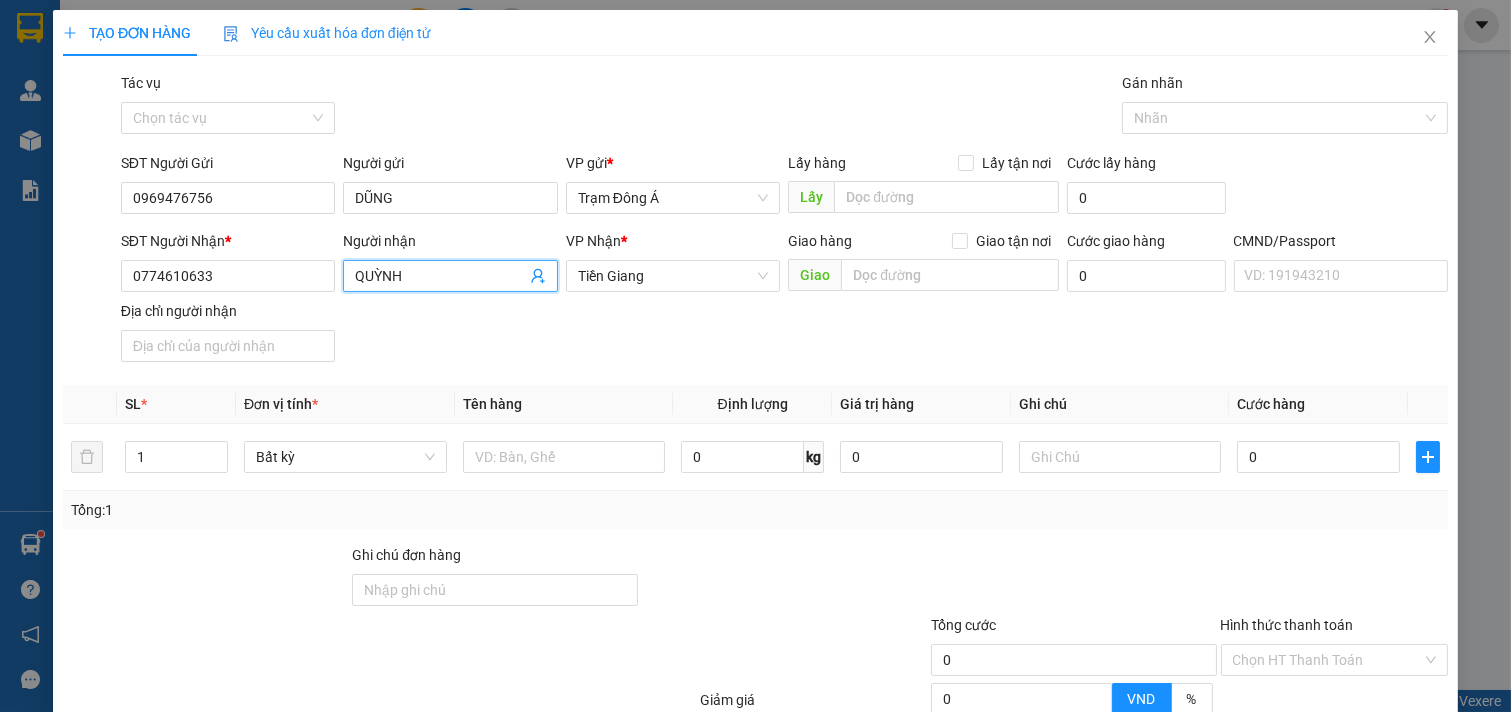 click 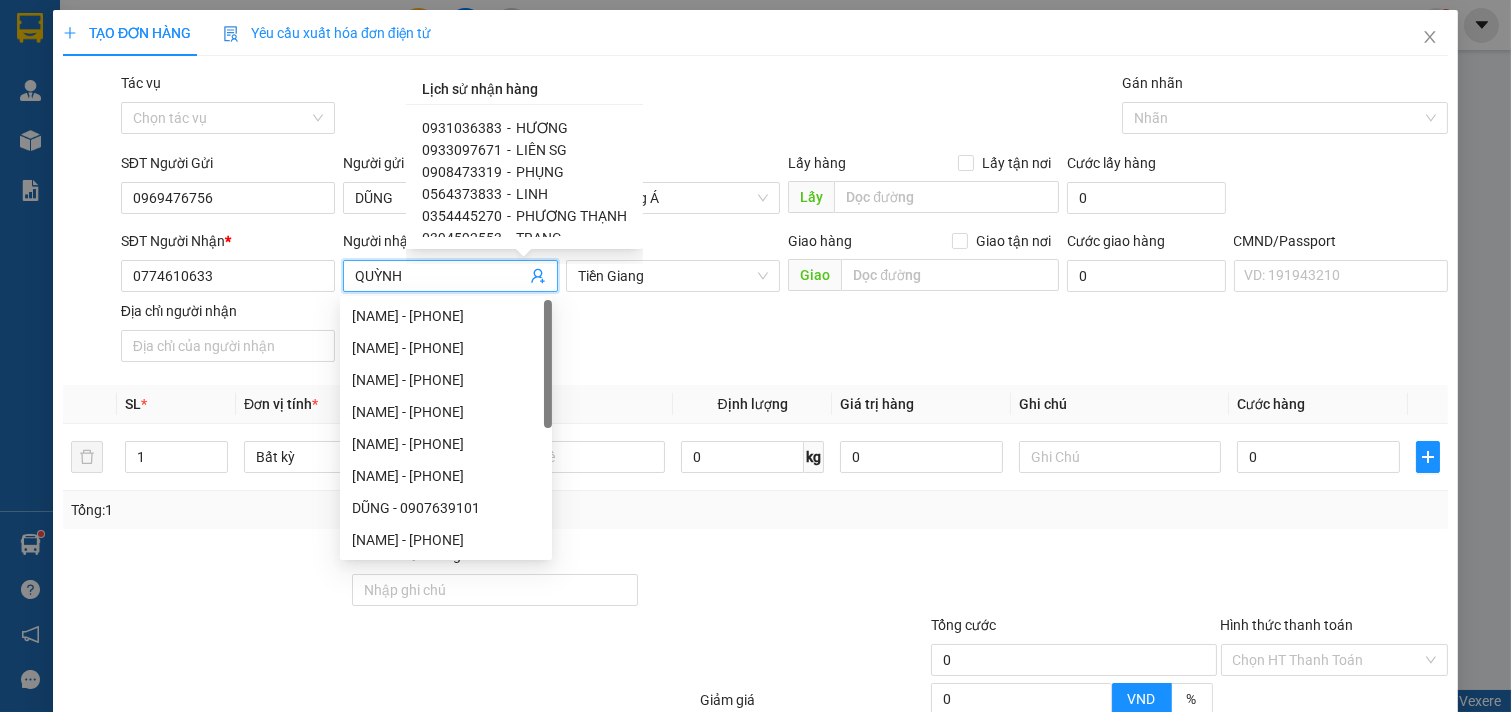 click on "PHƯƠNG THẠNH" at bounding box center (571, 216) 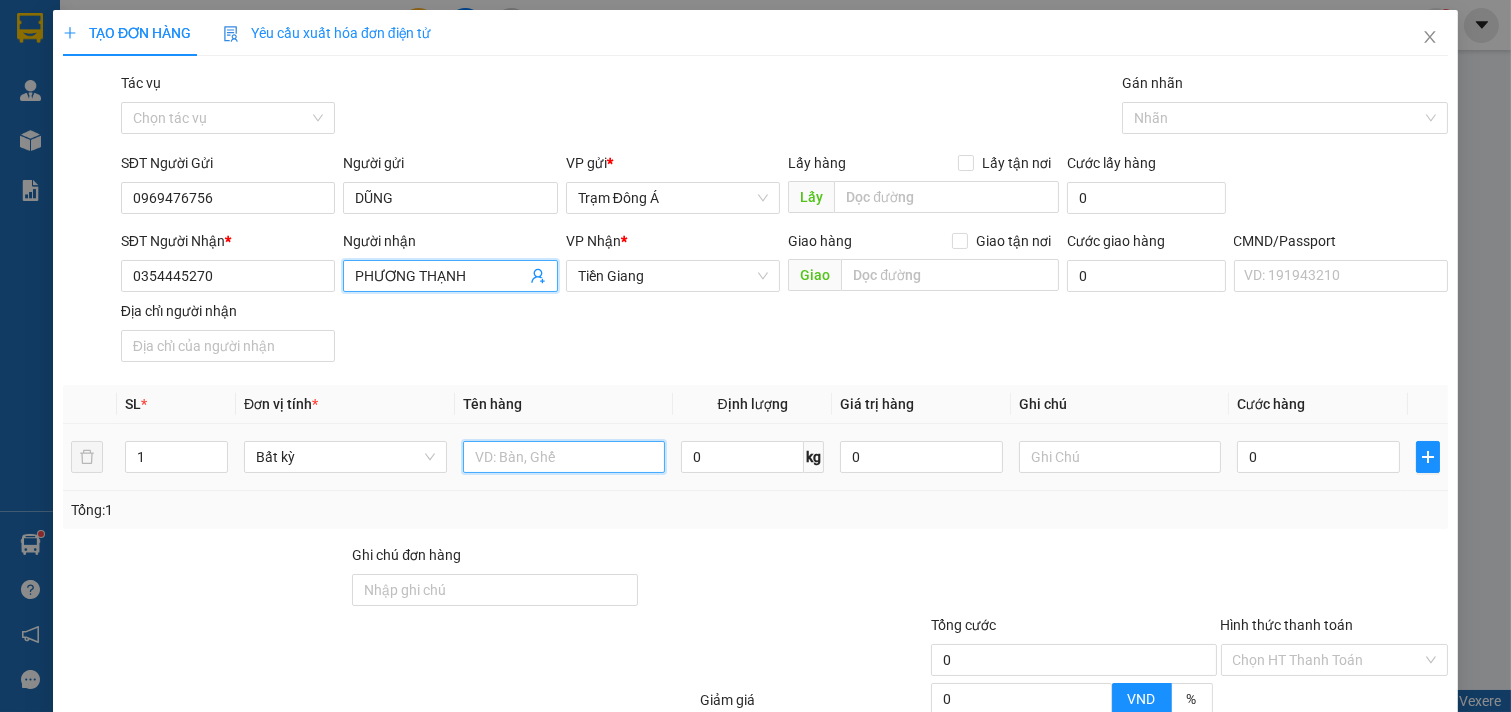 click at bounding box center [564, 457] 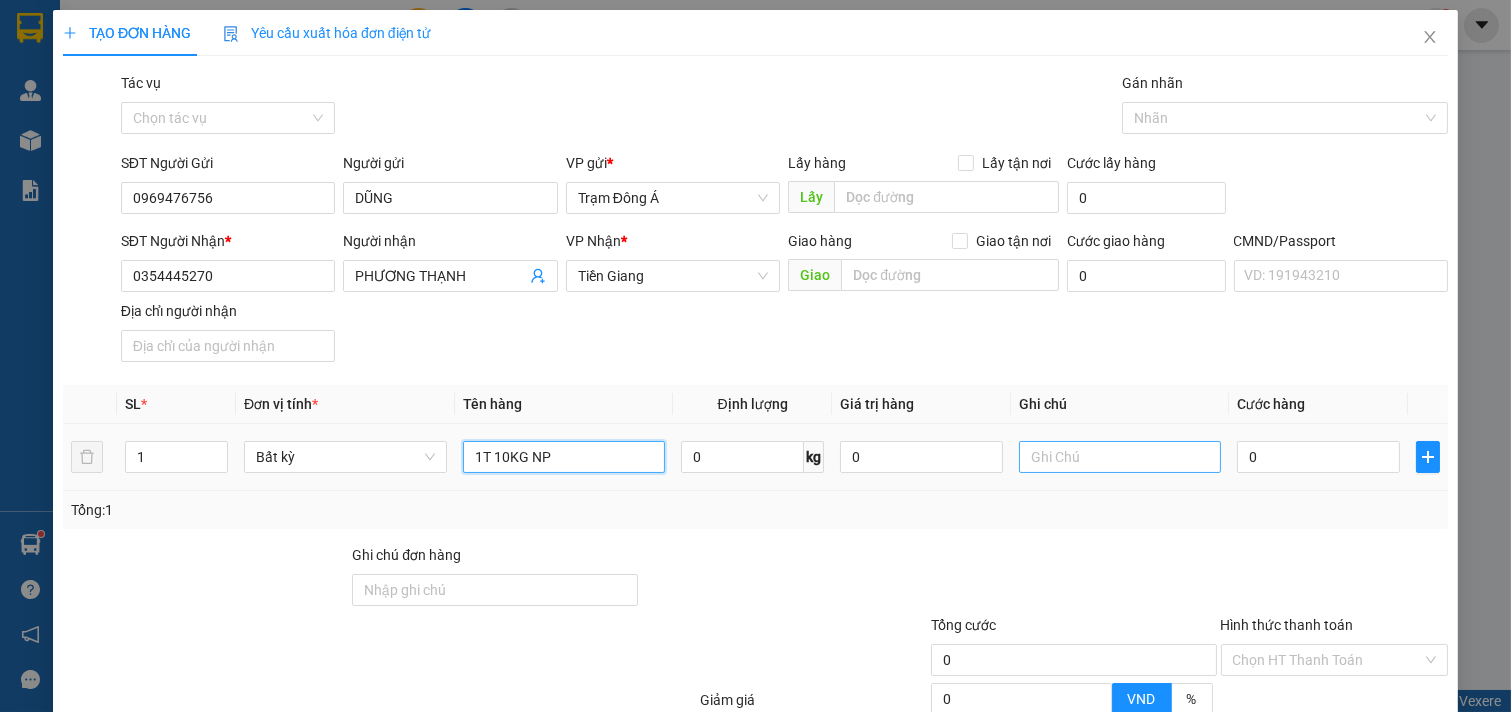 type on "1T 10KG NP" 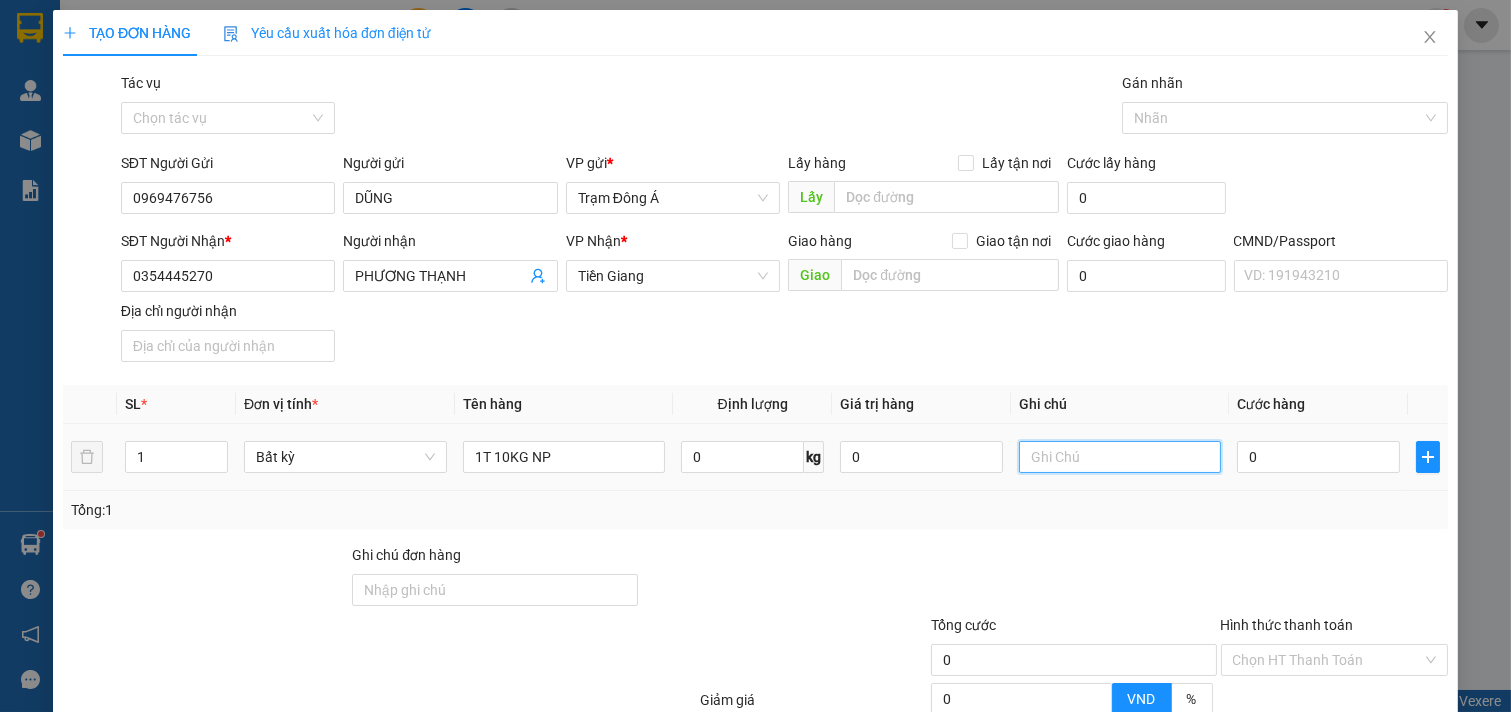 click at bounding box center [1120, 457] 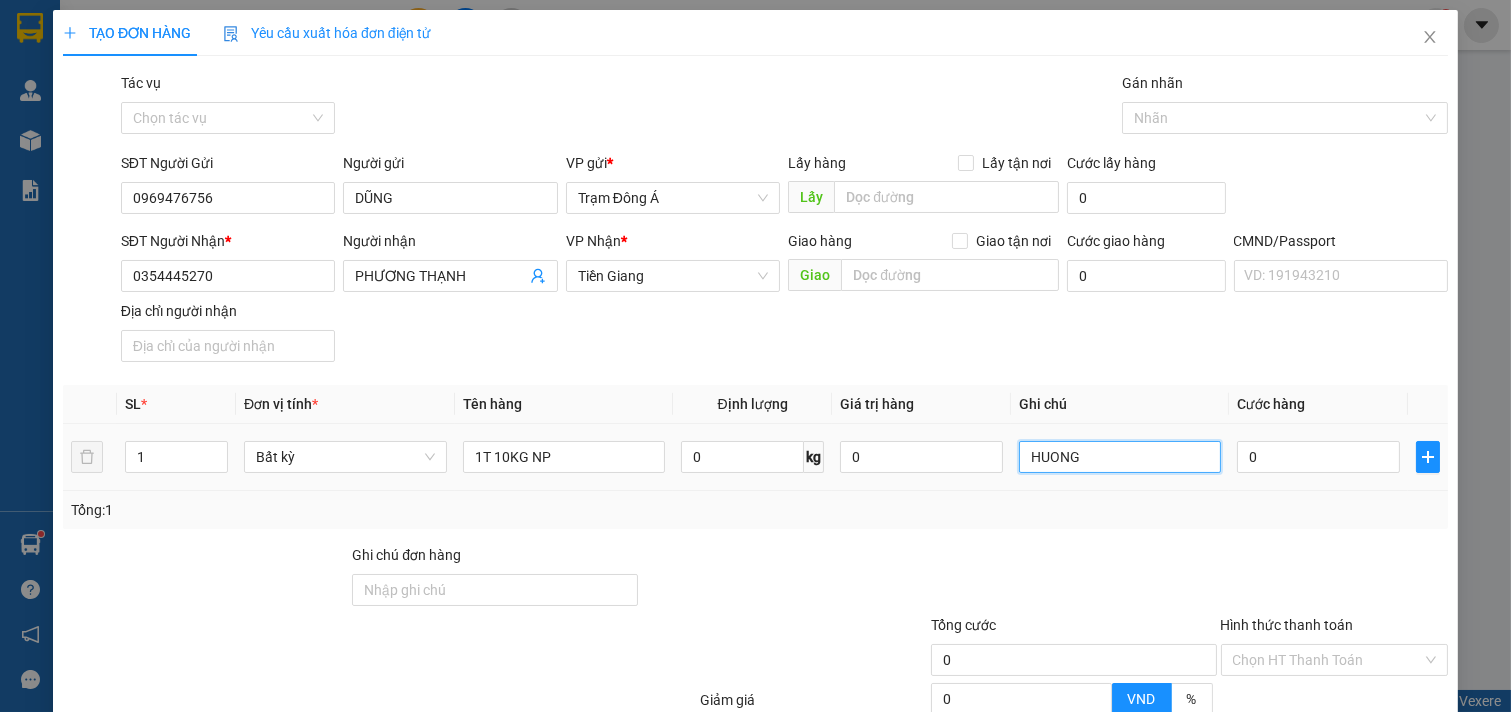 type on "HUONG" 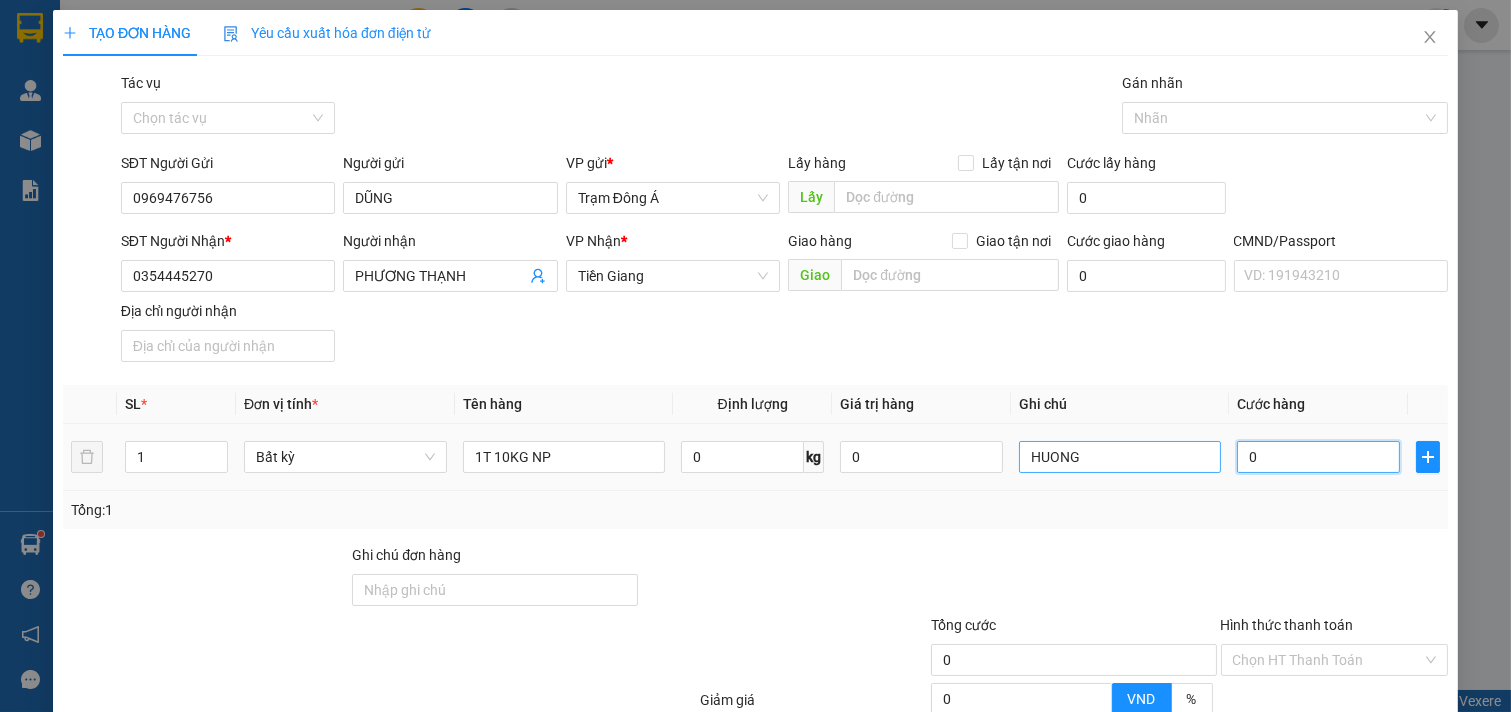type on "3" 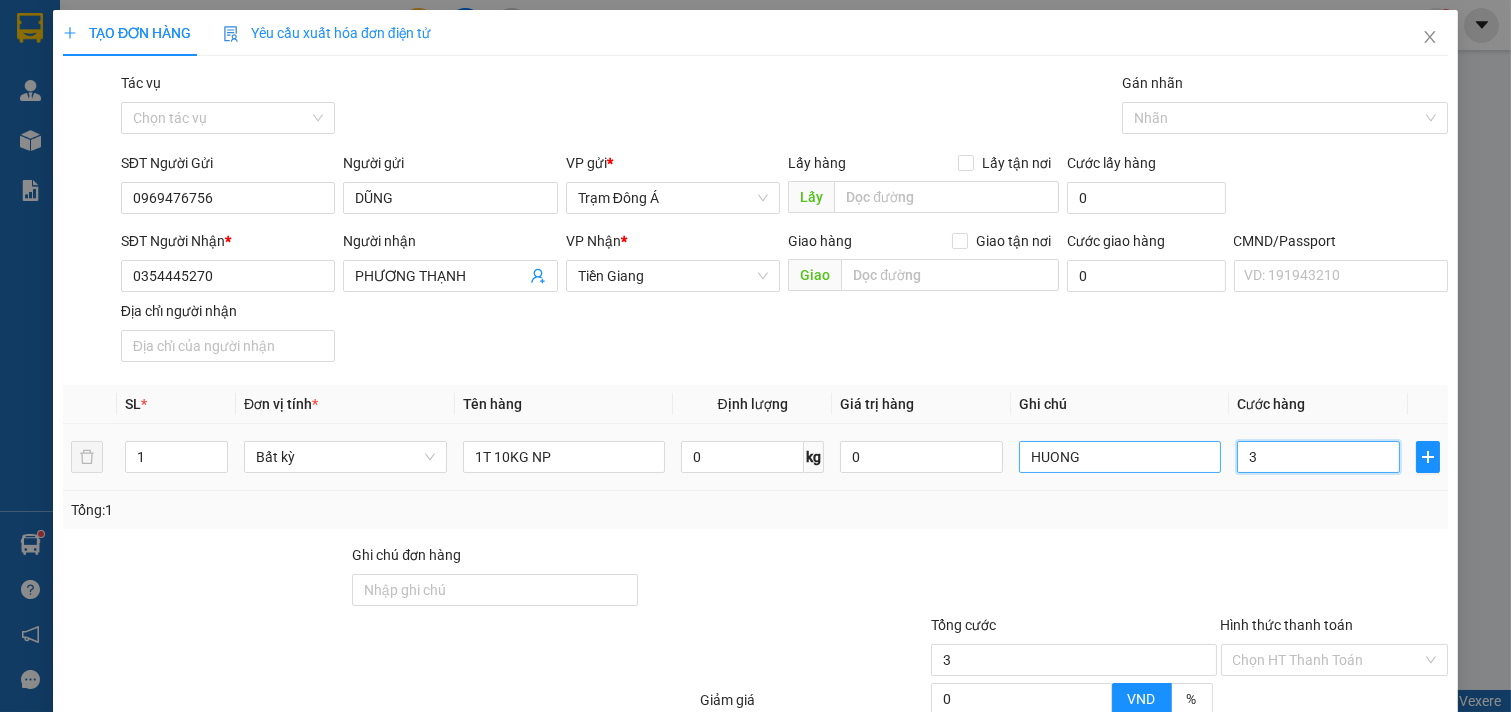 type on "30" 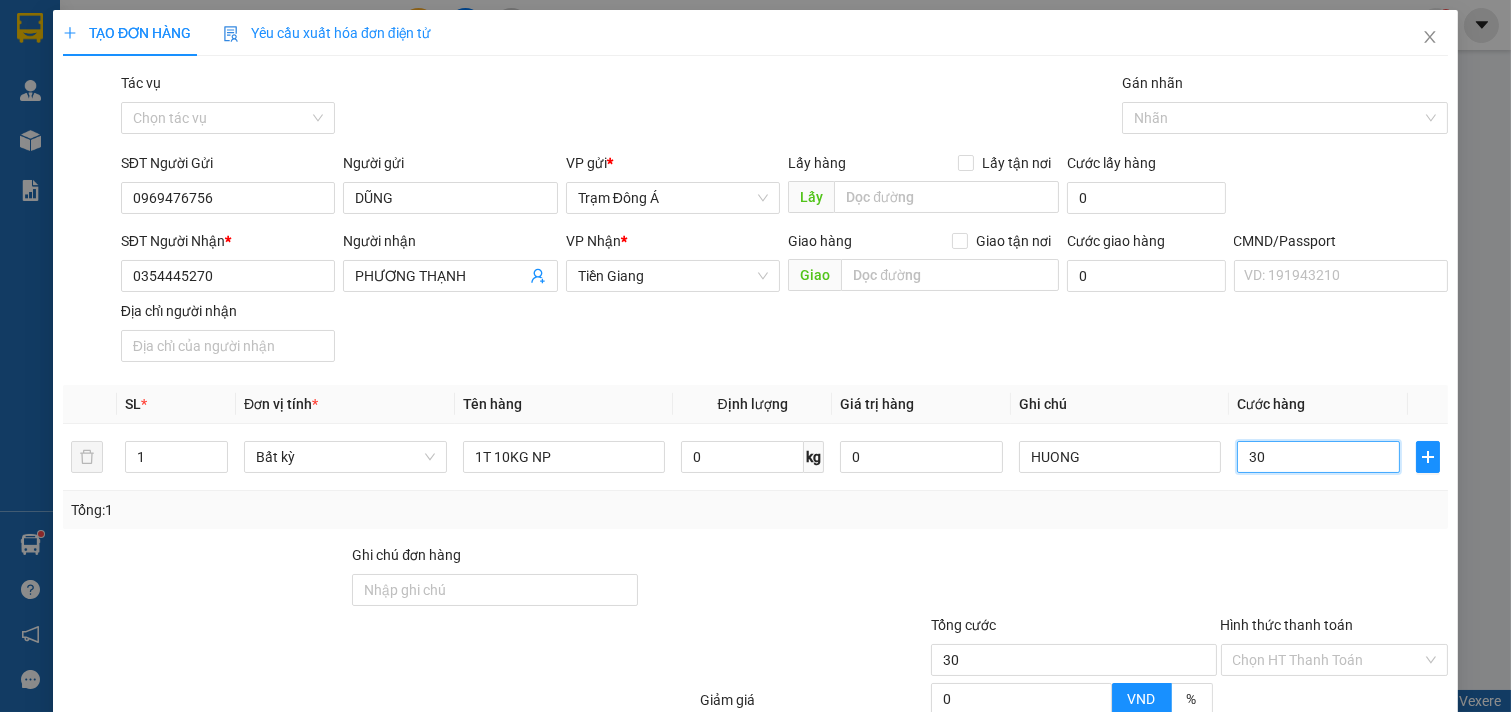 scroll, scrollTop: 200, scrollLeft: 0, axis: vertical 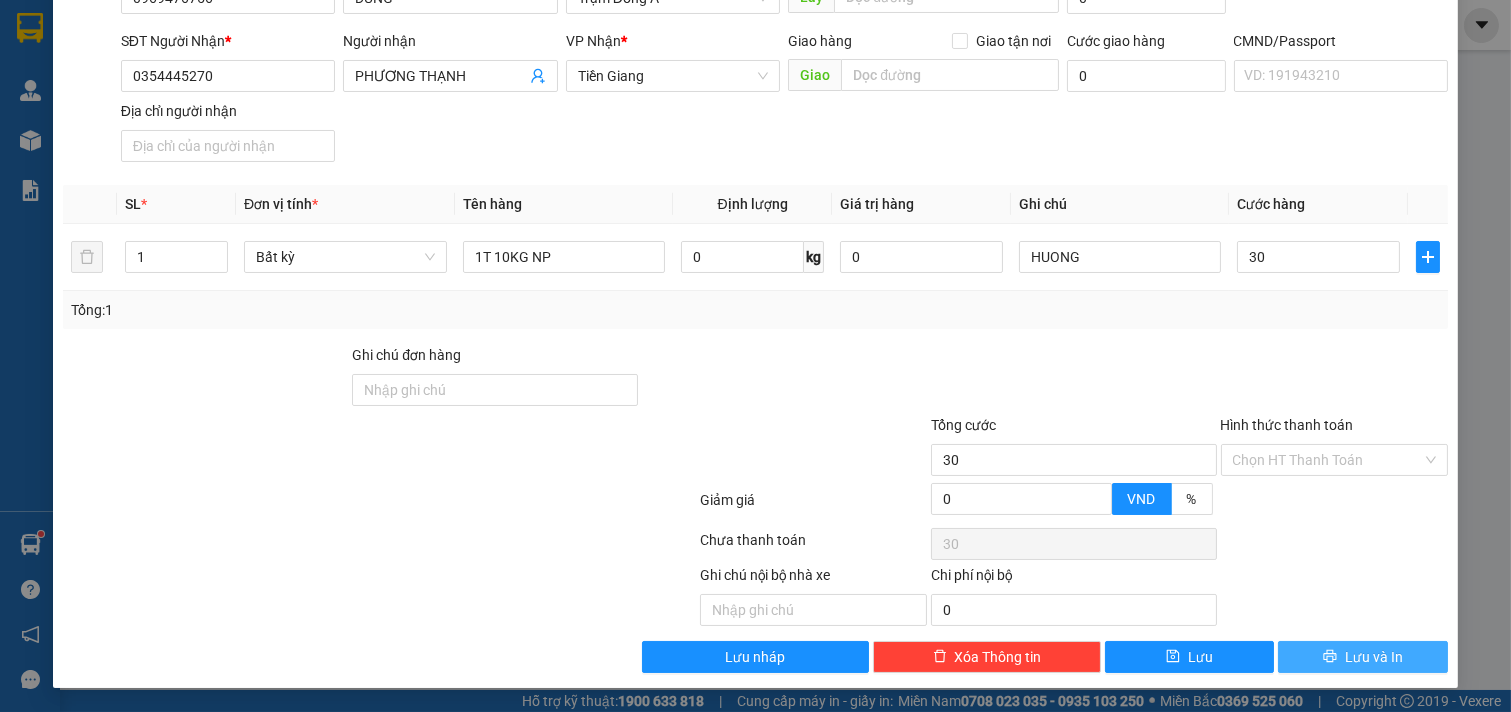 type on "30.000" 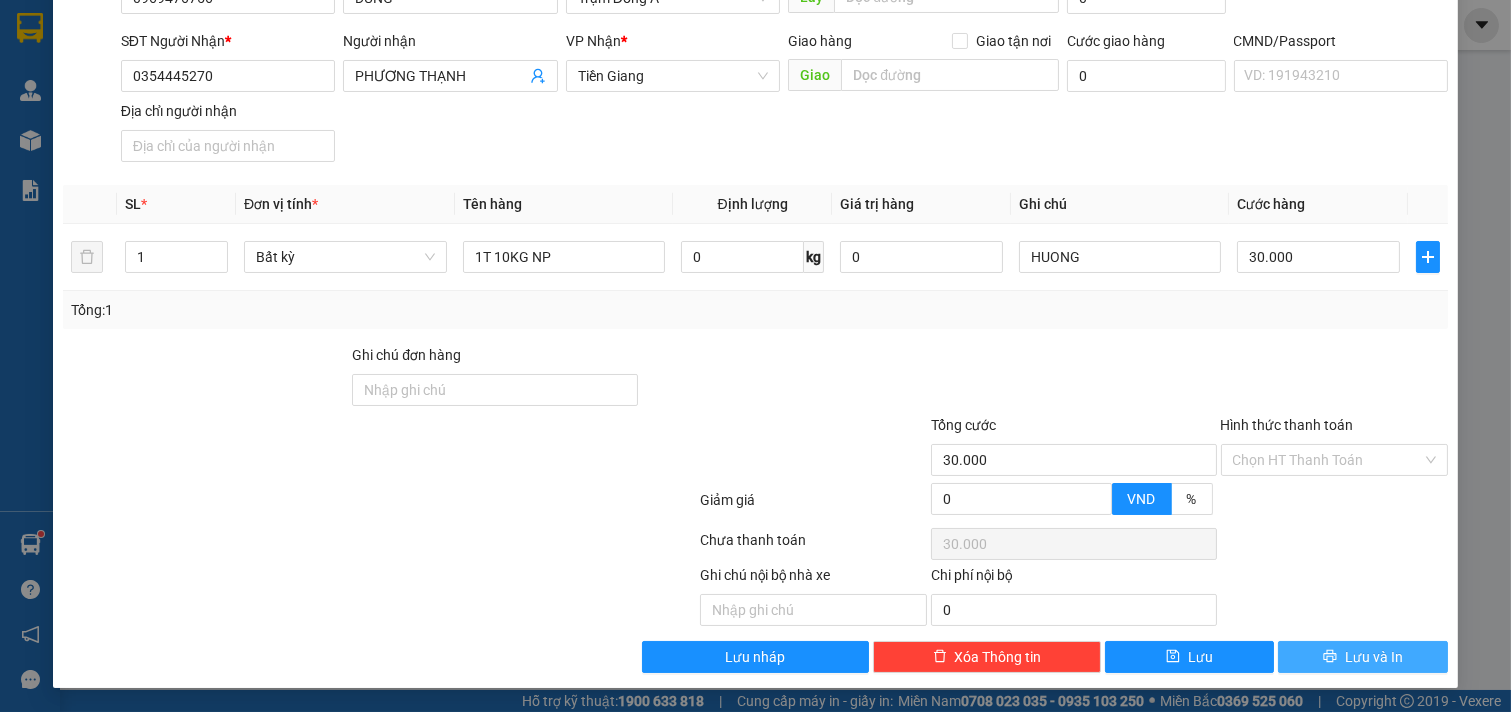 click on "Lưu và In" at bounding box center [1374, 657] 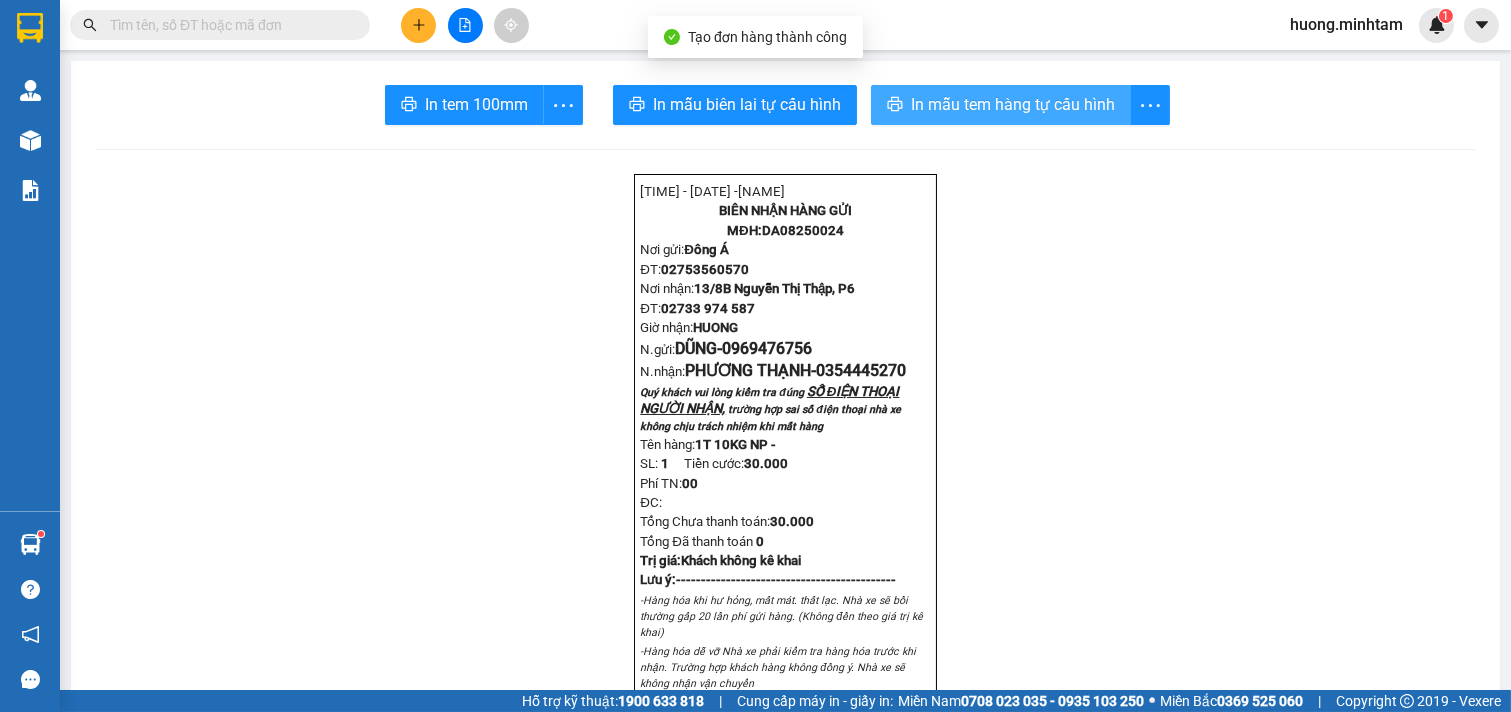 click on "In mẫu tem hàng tự cấu hình" at bounding box center [1013, 104] 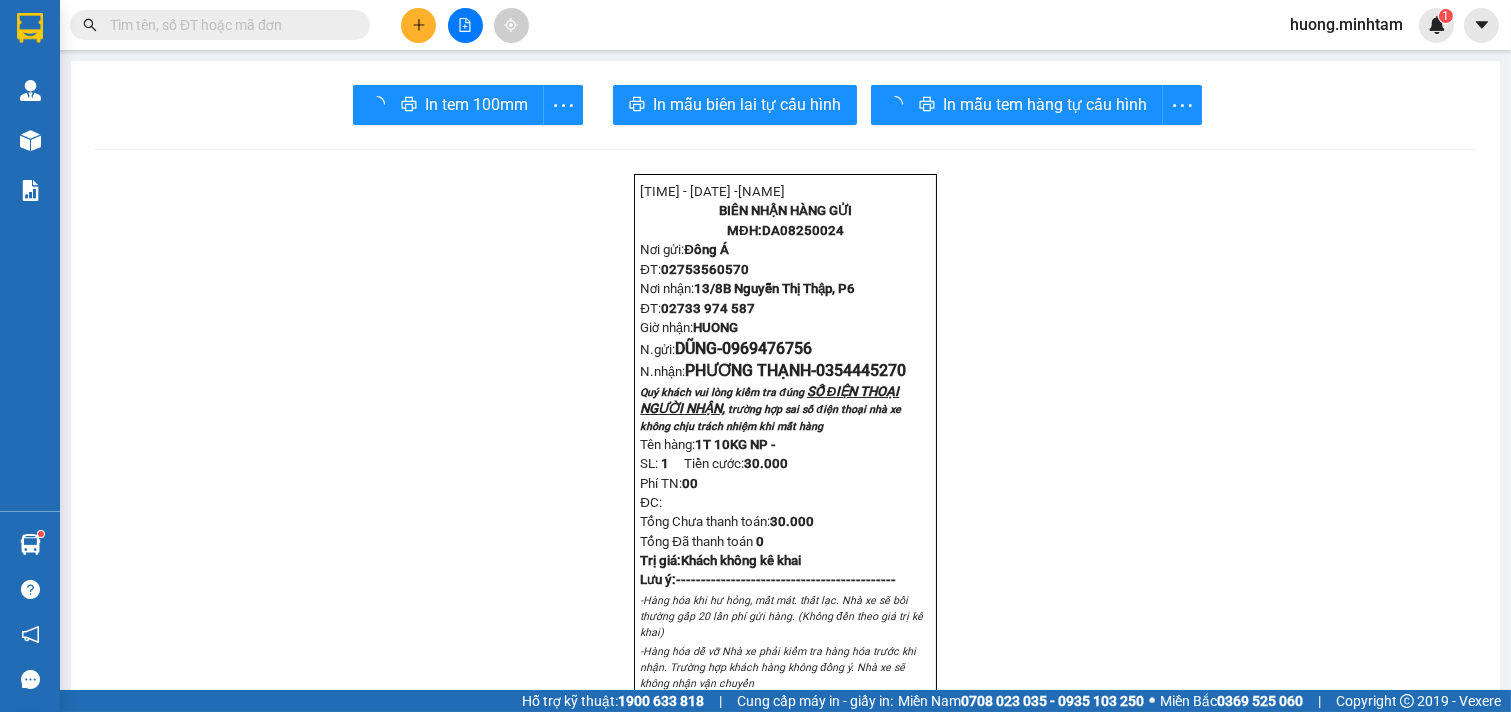 scroll, scrollTop: 0, scrollLeft: 0, axis: both 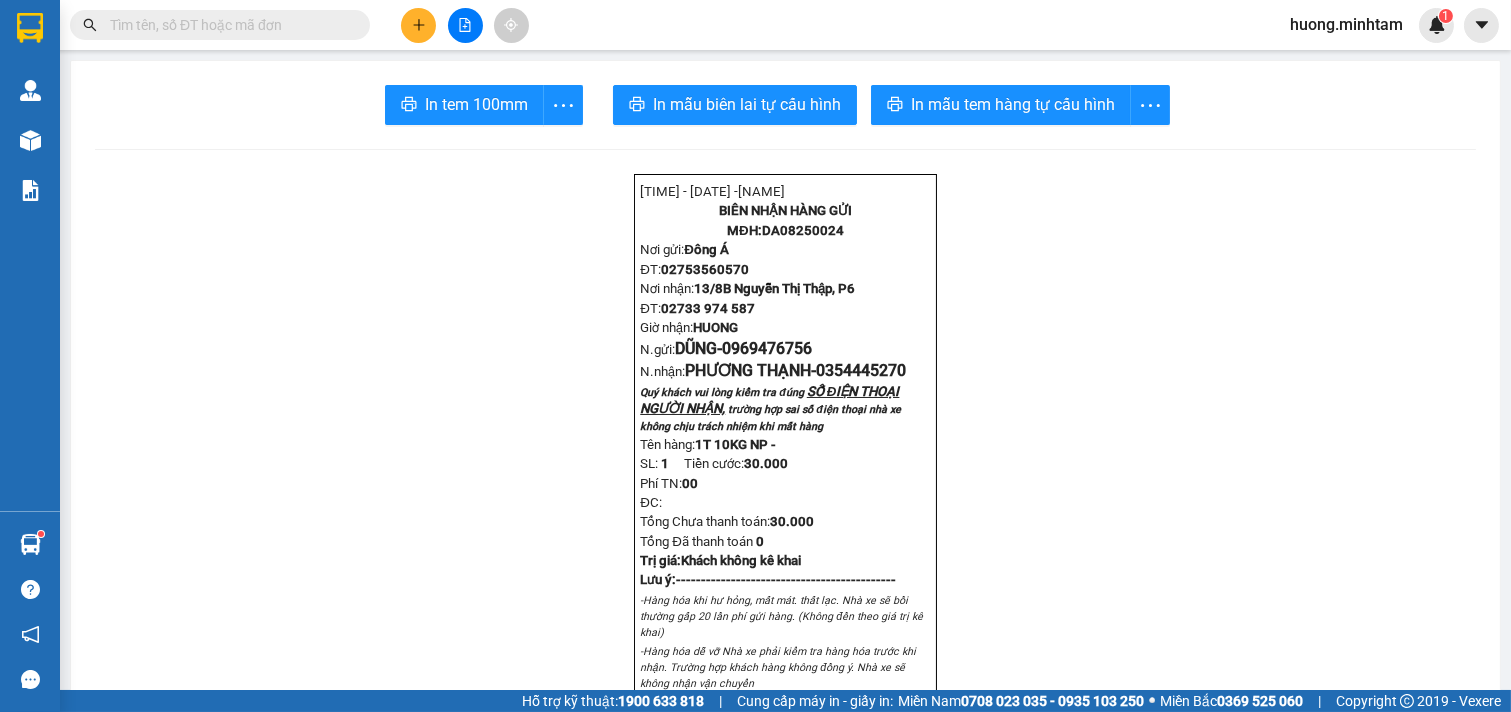 click 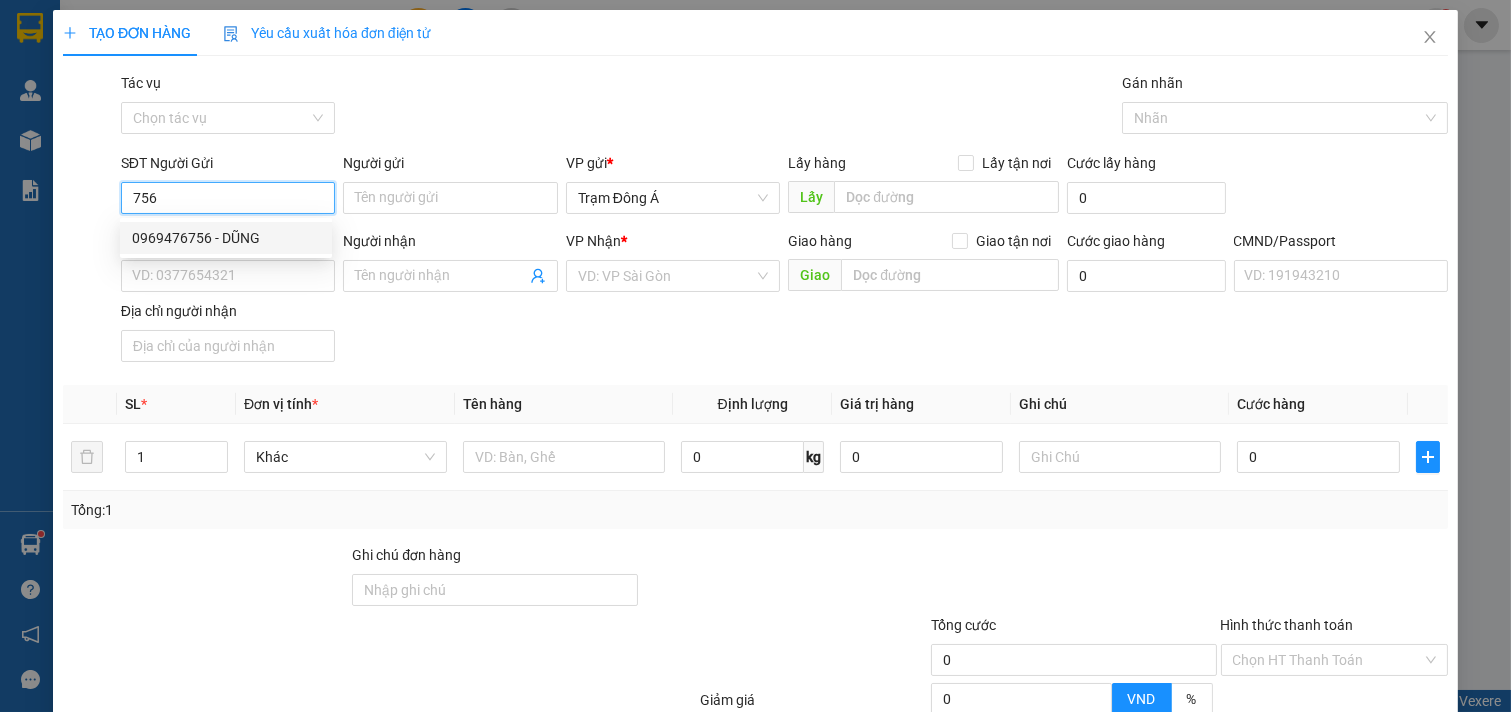 drag, startPoint x: 178, startPoint y: 235, endPoint x: 630, endPoint y: 367, distance: 470.88004 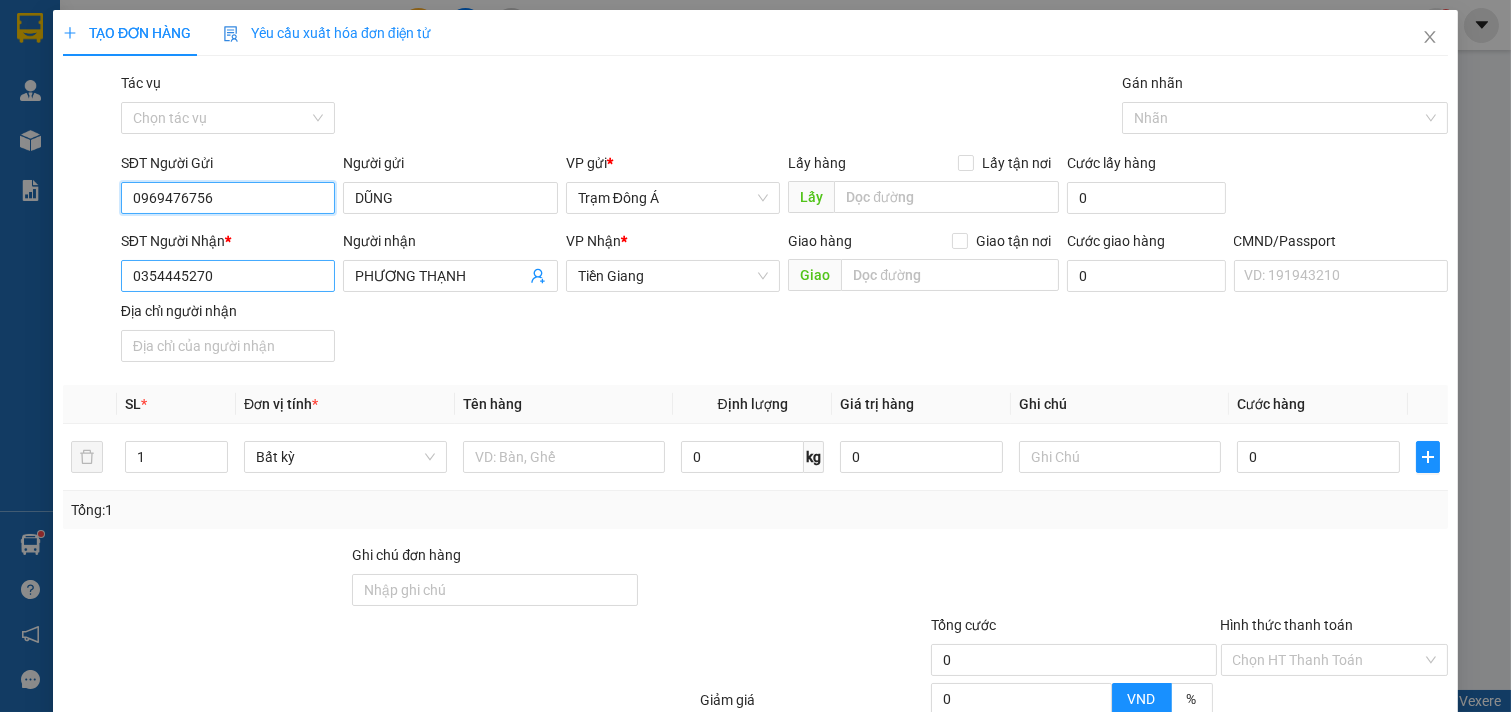 type on "0969476756" 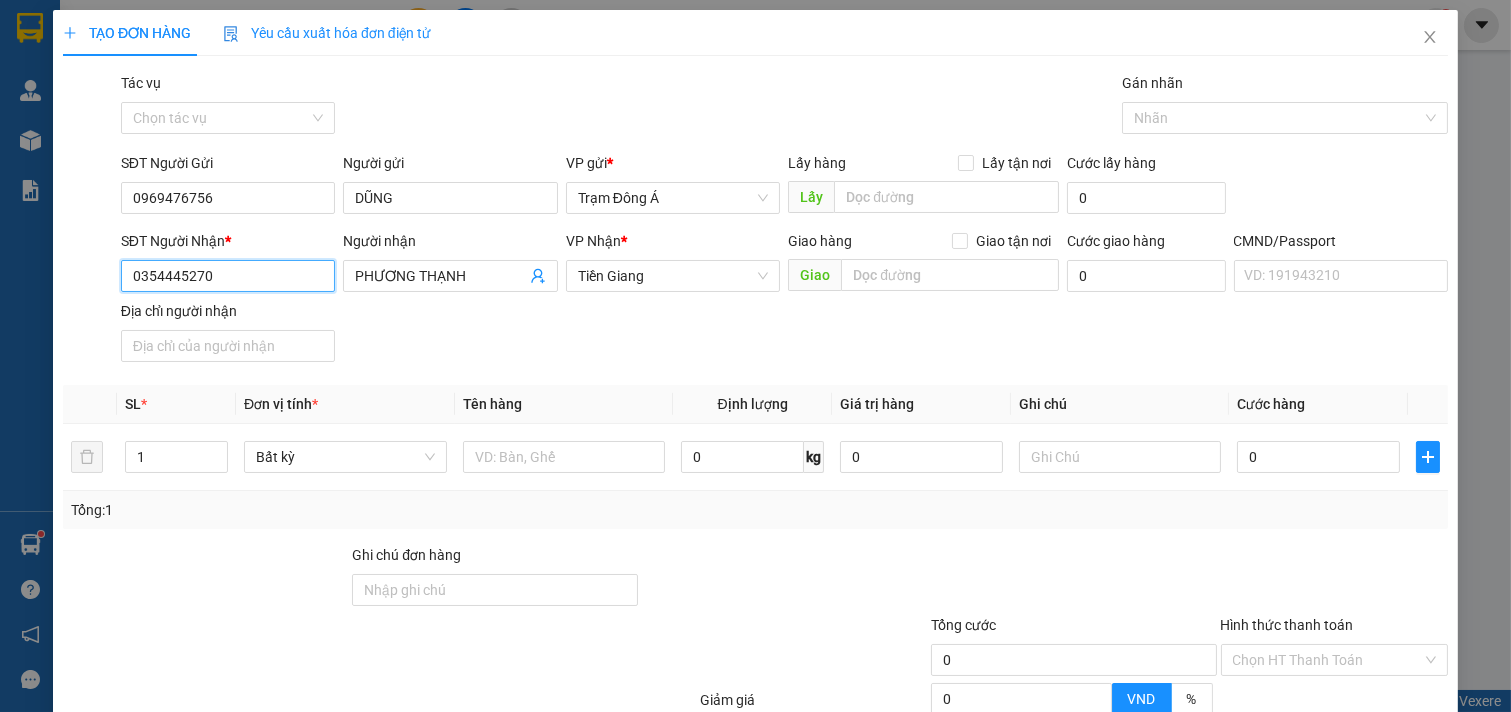 drag, startPoint x: 235, startPoint y: 284, endPoint x: 0, endPoint y: 197, distance: 250.58731 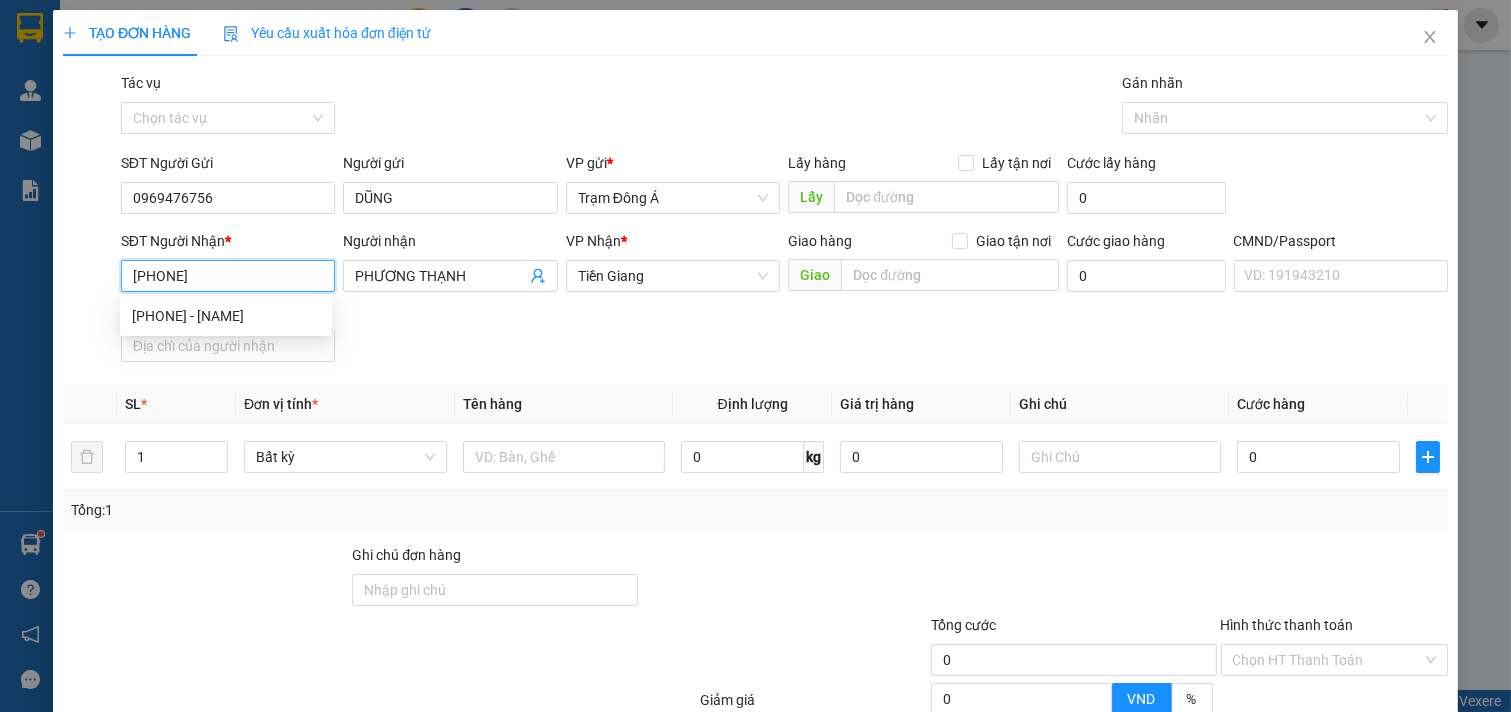 type on "0388466984" 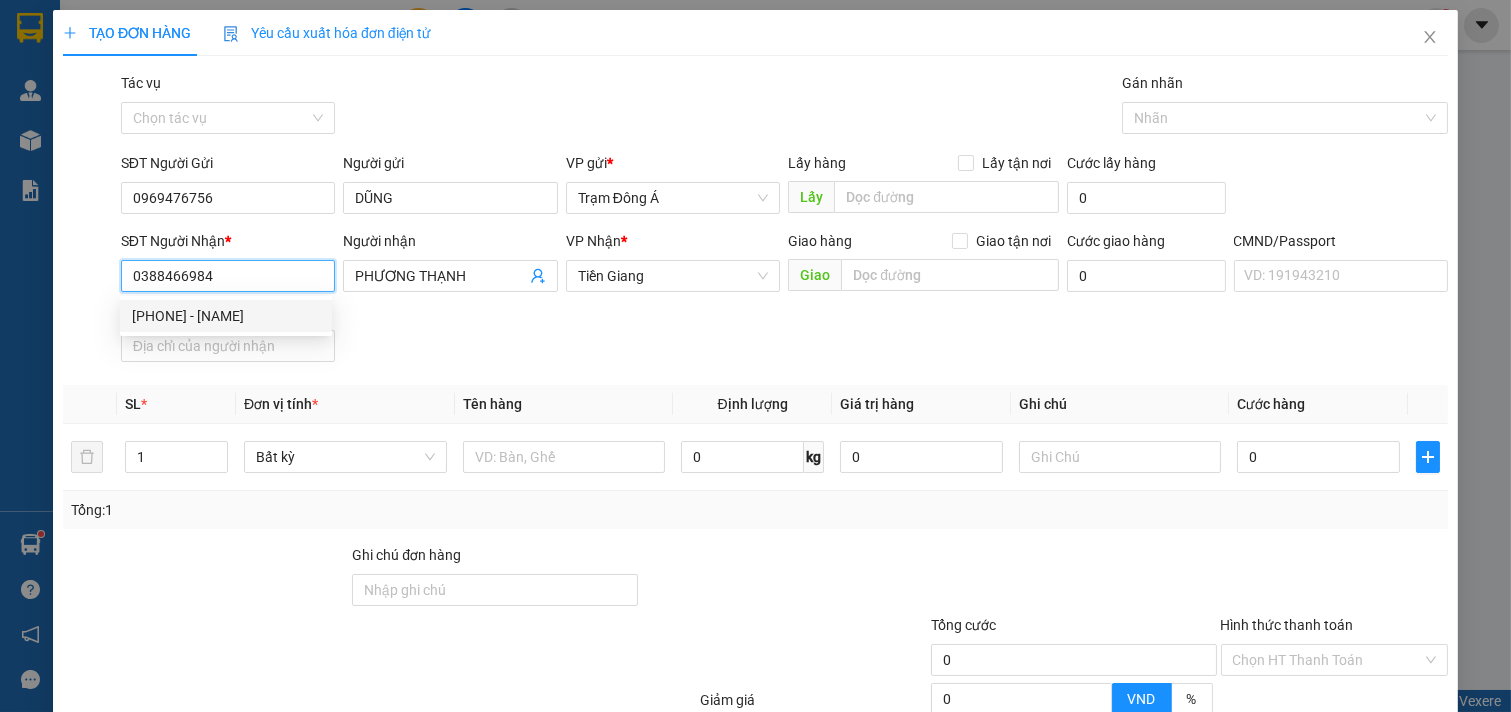 click on "[PHONE] - [NAME]" at bounding box center (226, 316) 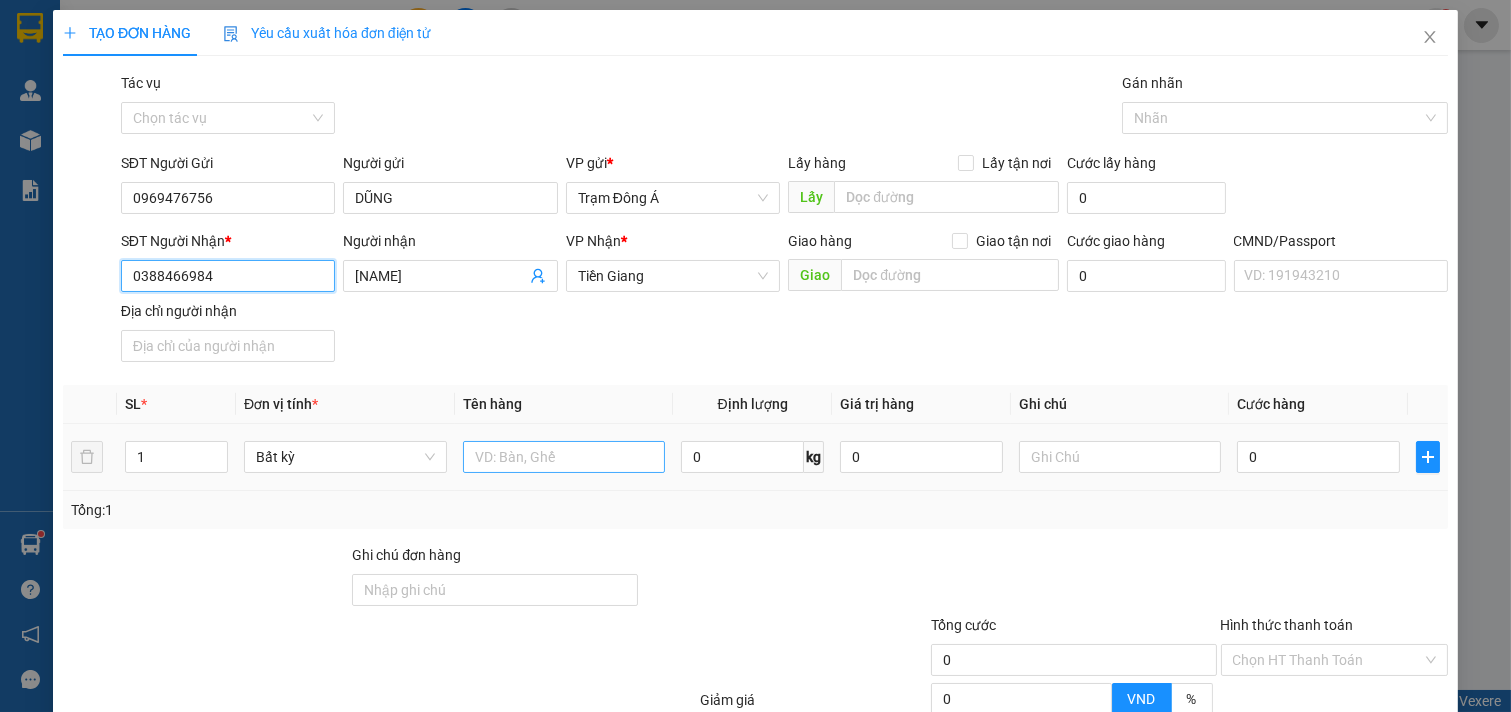 type on "0388466984" 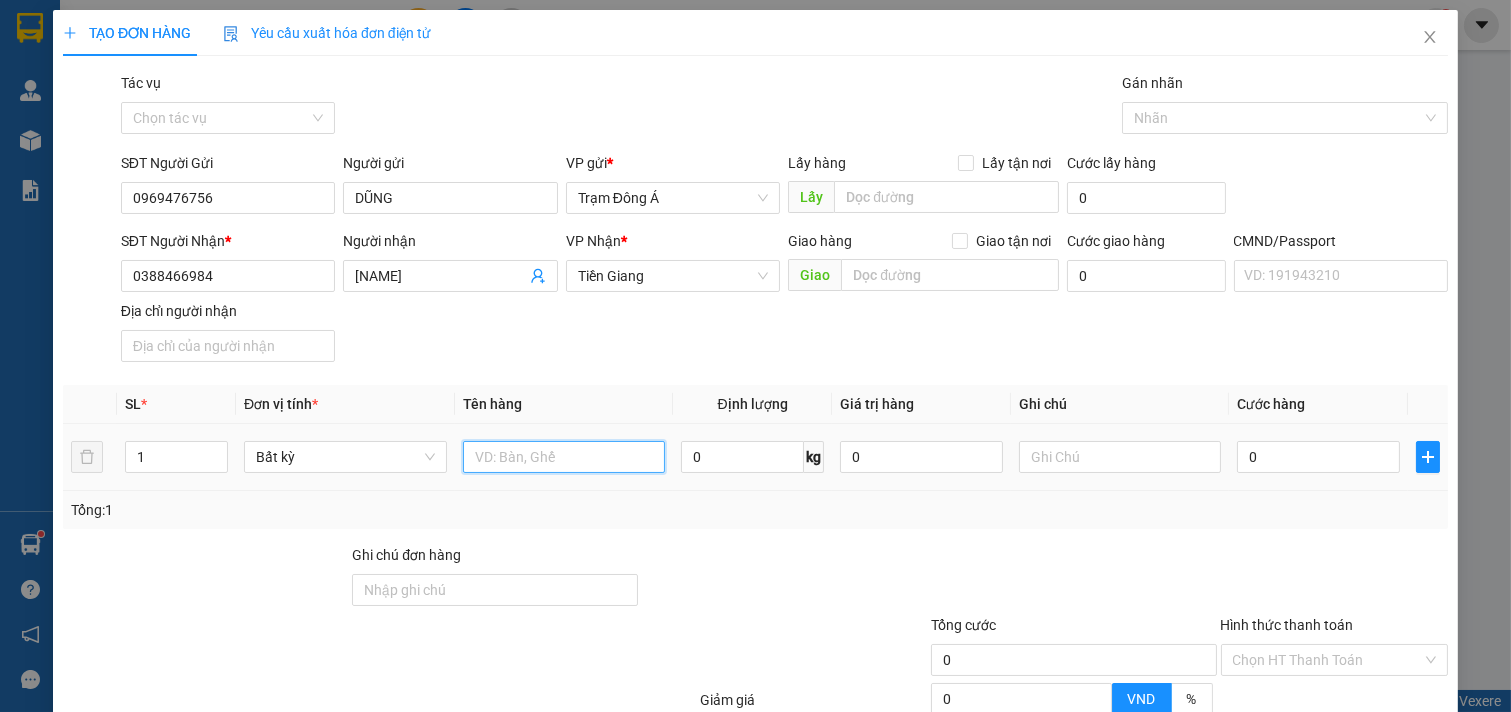 drag, startPoint x: 567, startPoint y: 463, endPoint x: 610, endPoint y: 462, distance: 43.011627 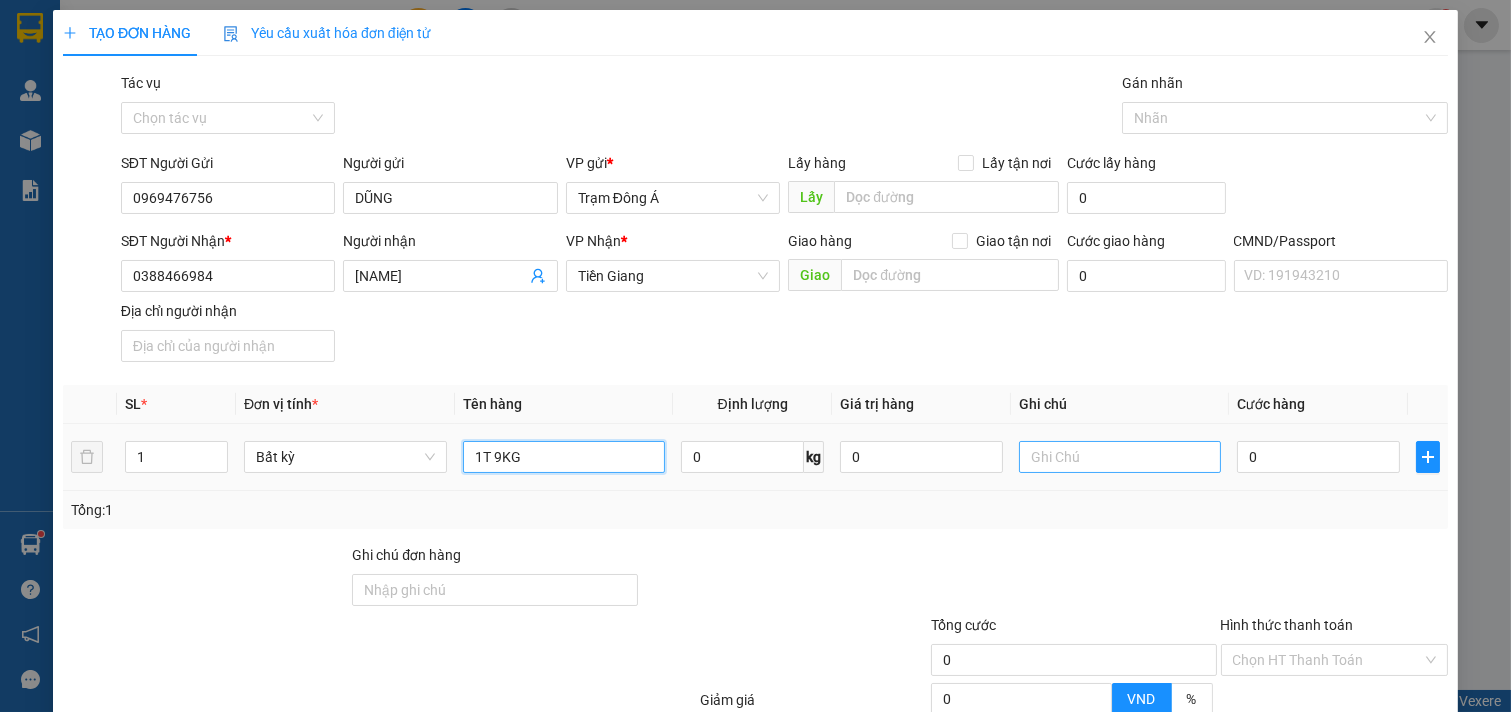 type on "1T 9KG" 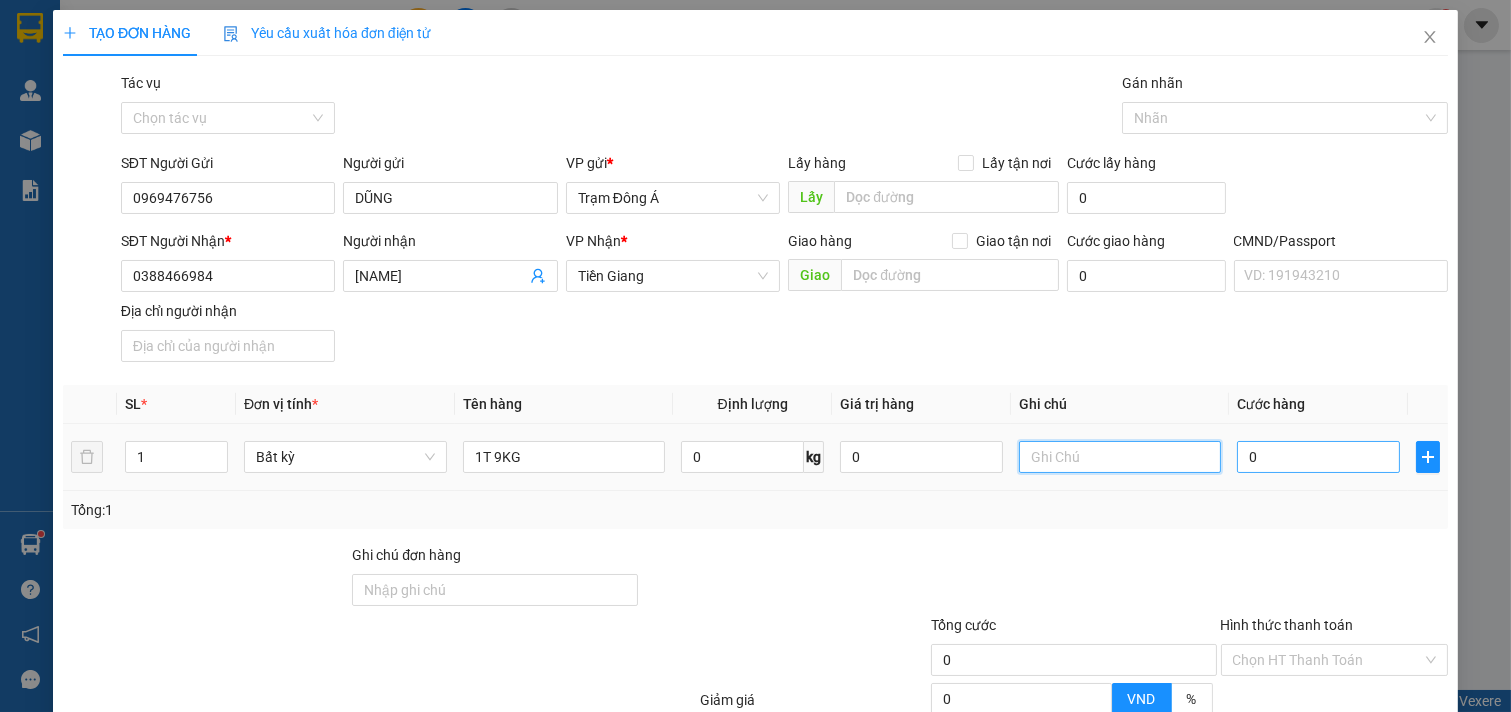 drag, startPoint x: 1168, startPoint y: 457, endPoint x: 1236, endPoint y: 453, distance: 68.117546 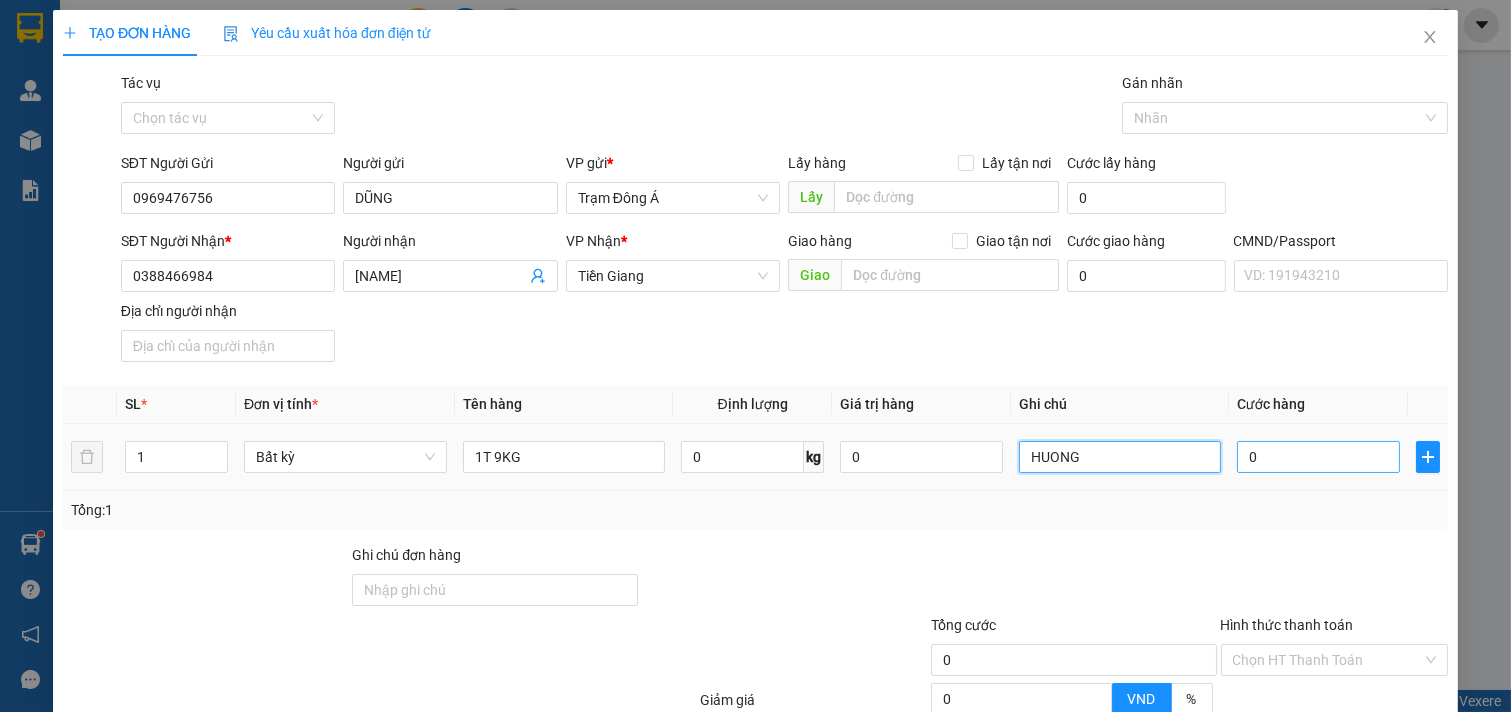 type on "HUONG" 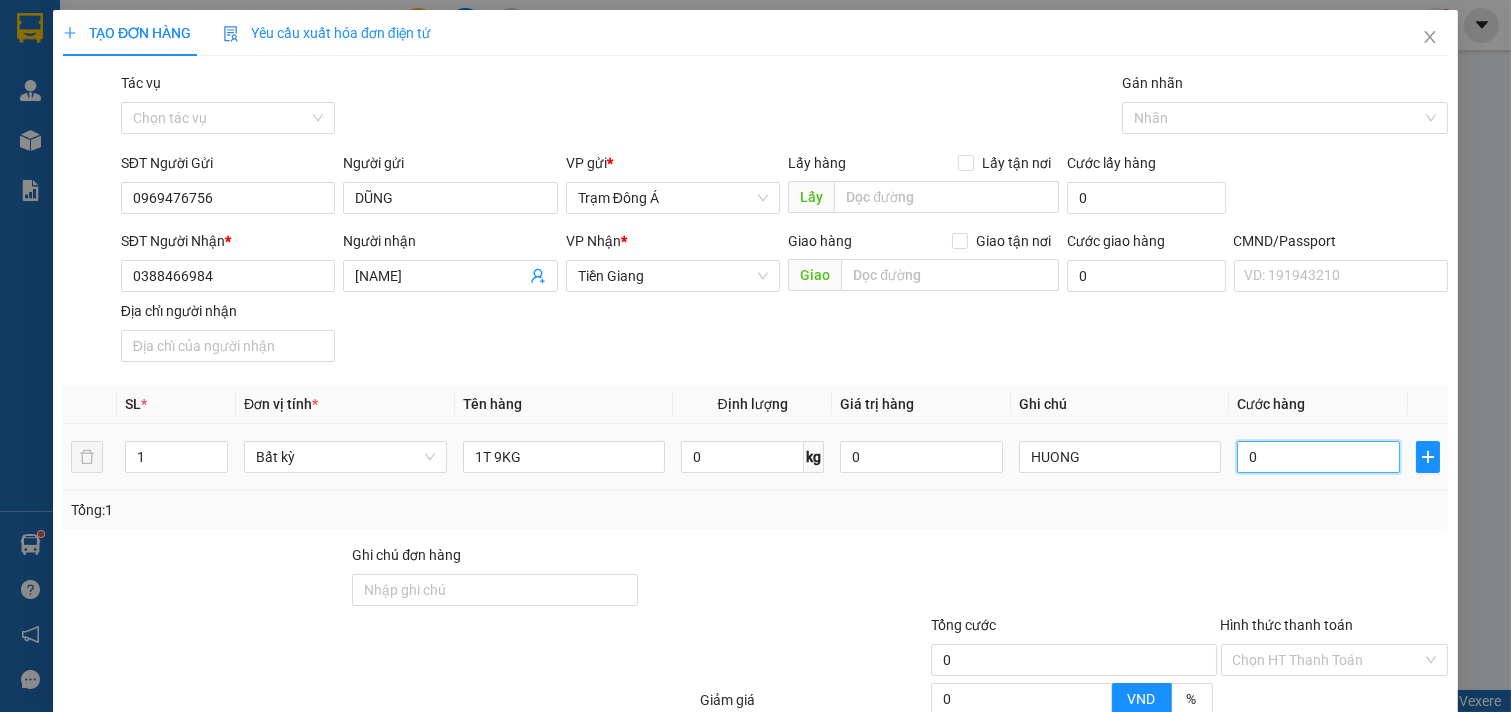 type on "2" 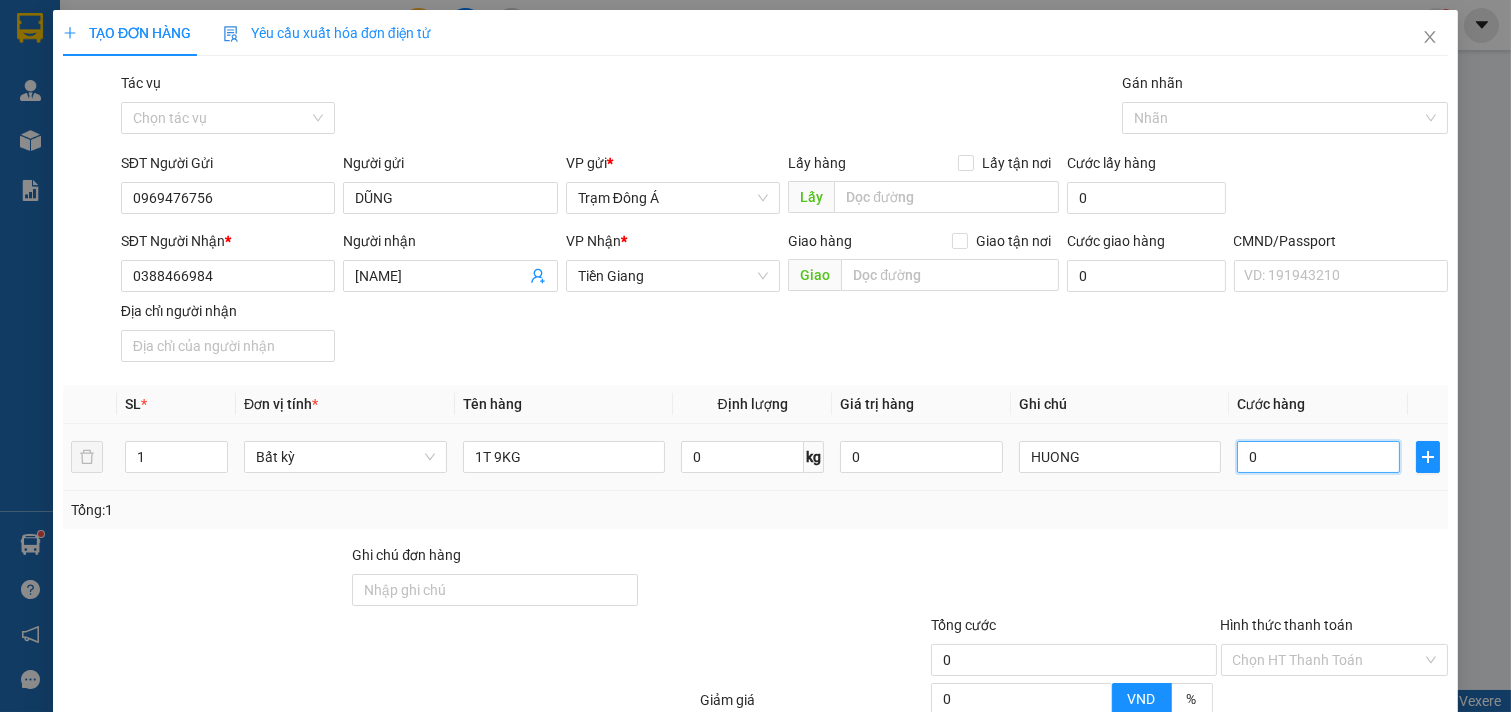 type on "2" 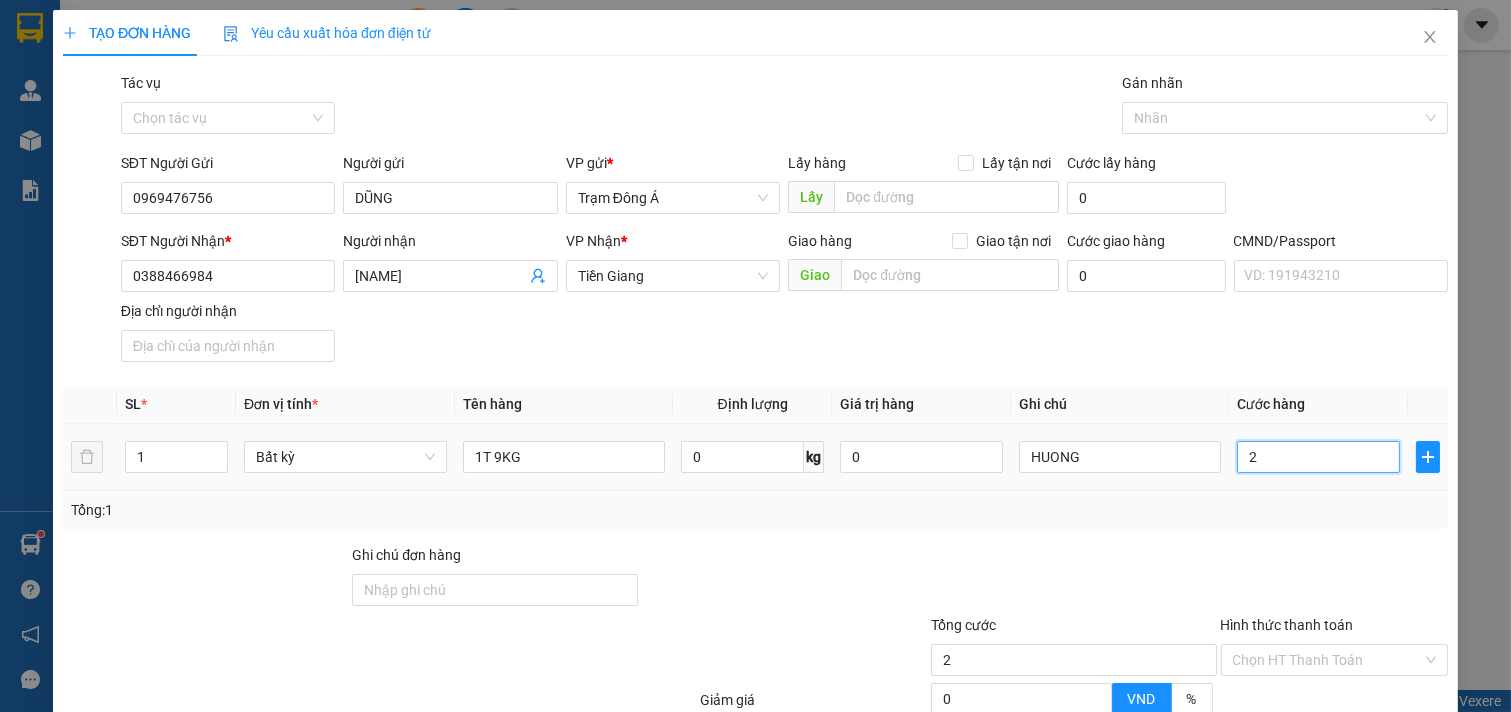 type on "25" 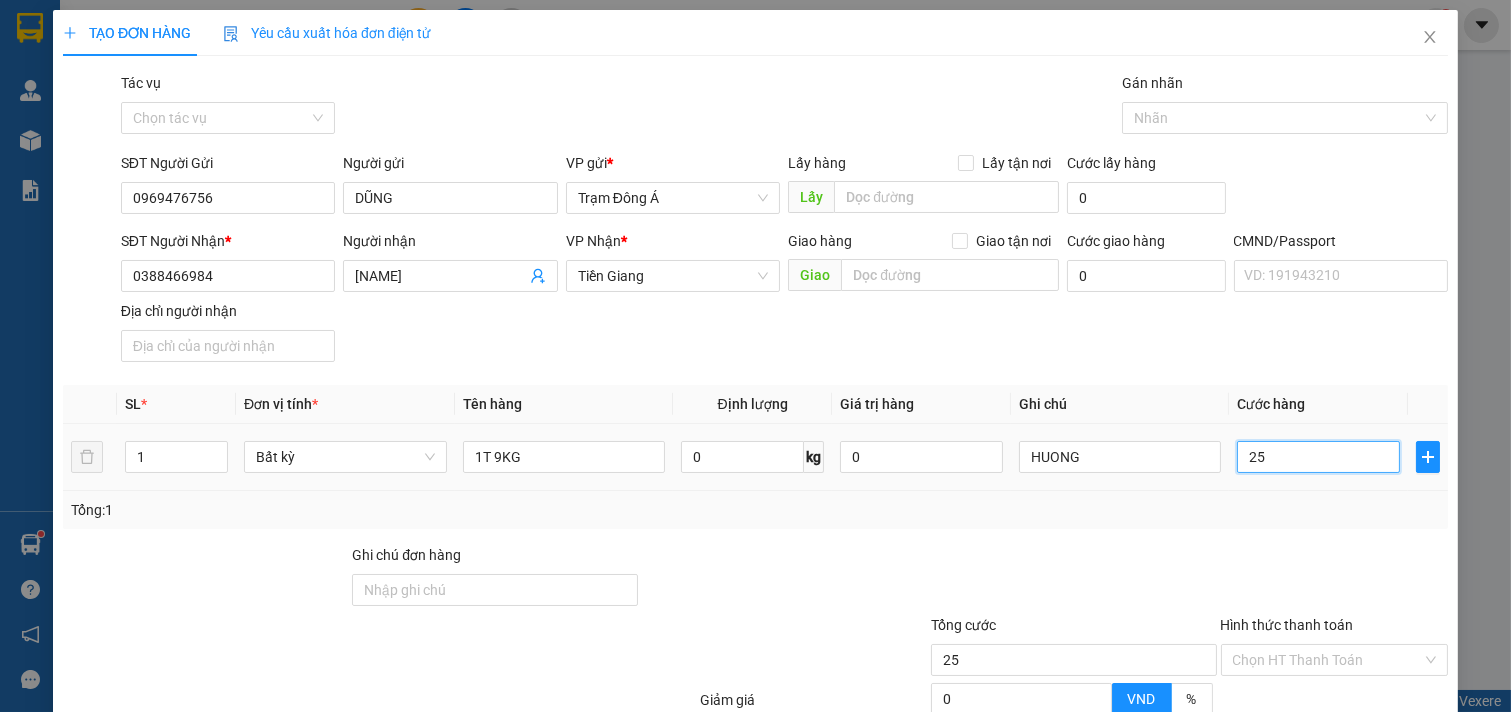 scroll, scrollTop: 200, scrollLeft: 0, axis: vertical 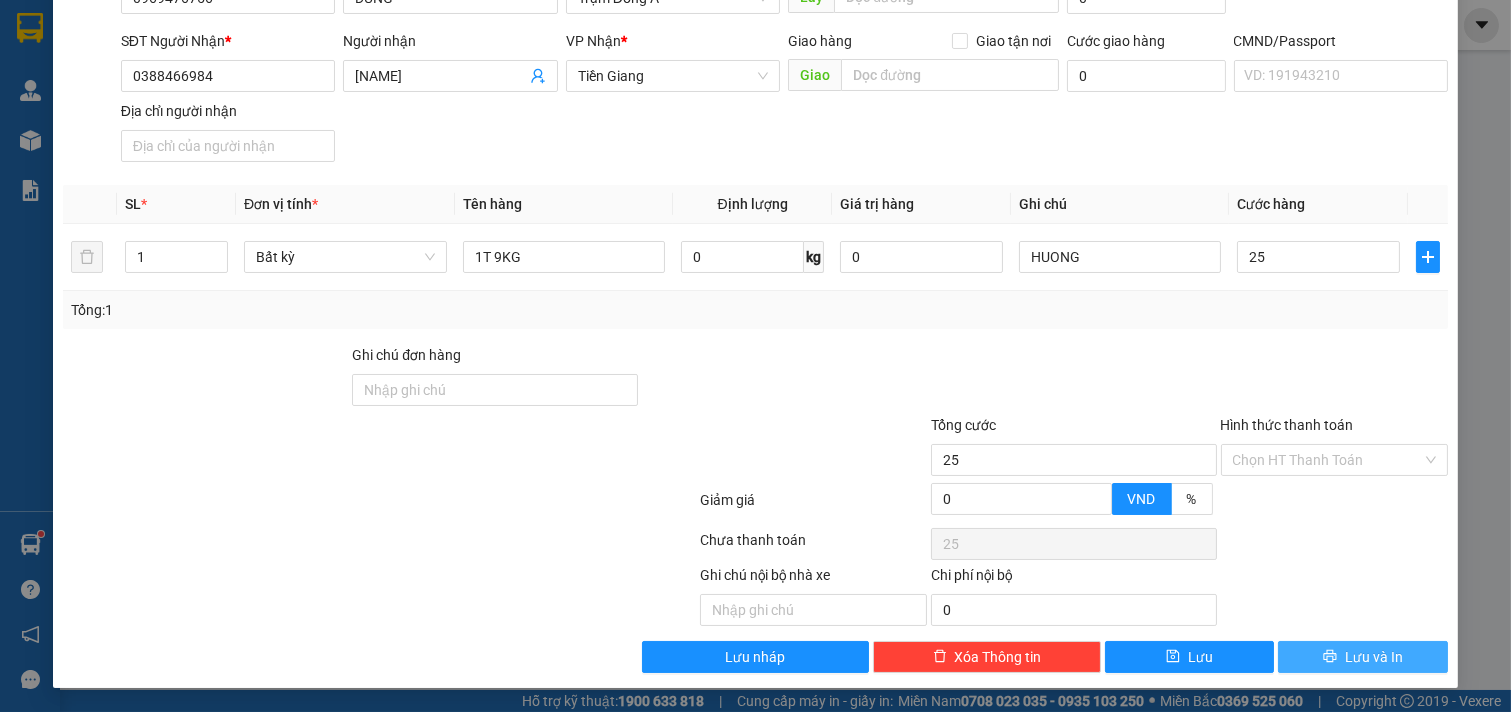 type on "25.000" 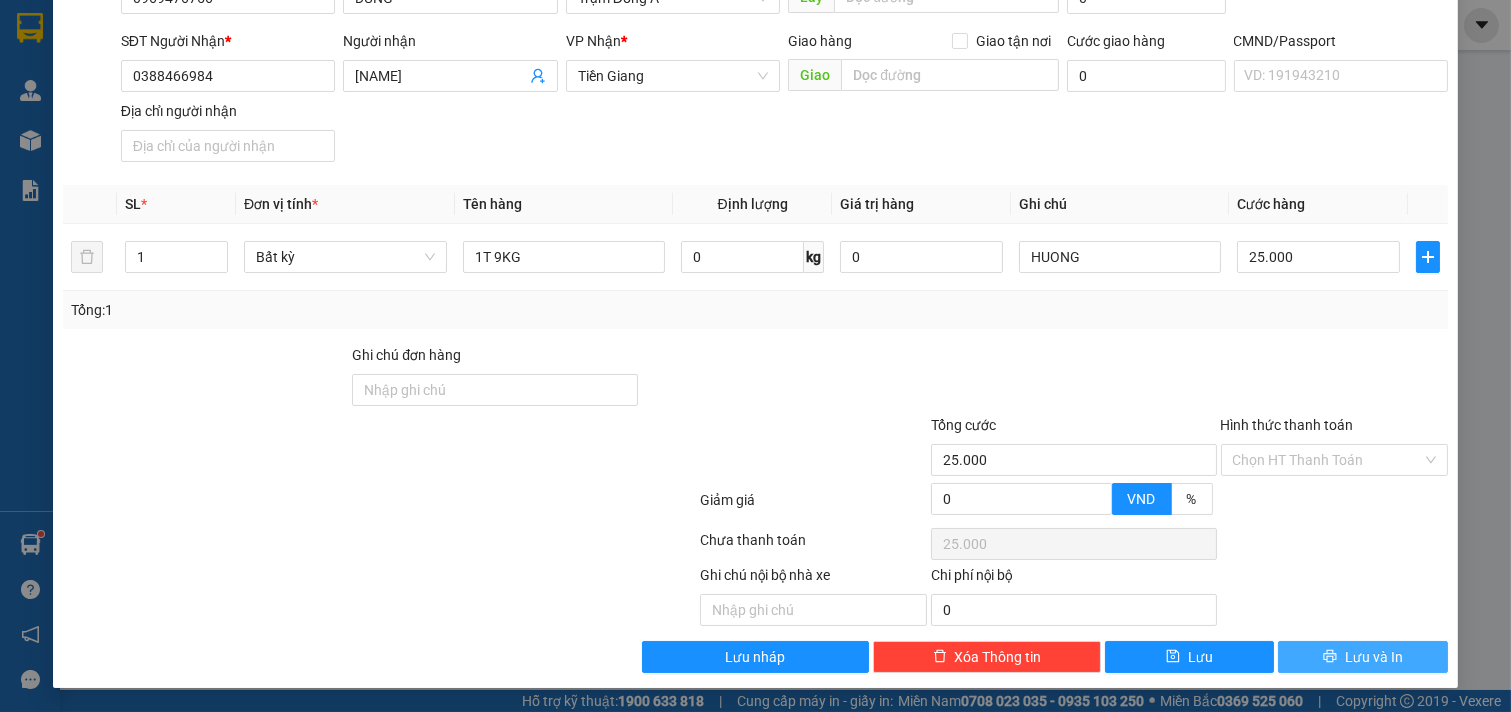 click on "Lưu và In" at bounding box center (1374, 657) 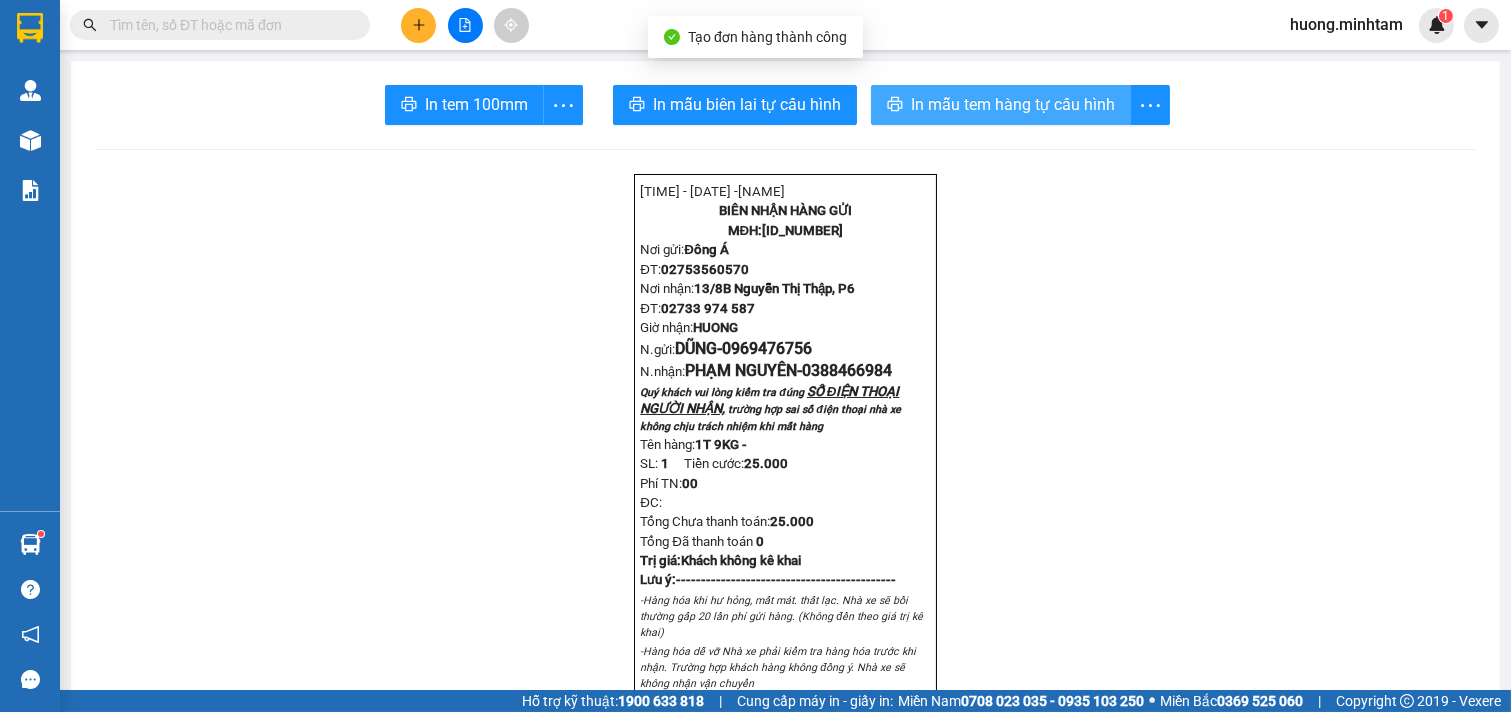 click on "In mẫu tem hàng tự cấu hình" at bounding box center (1013, 104) 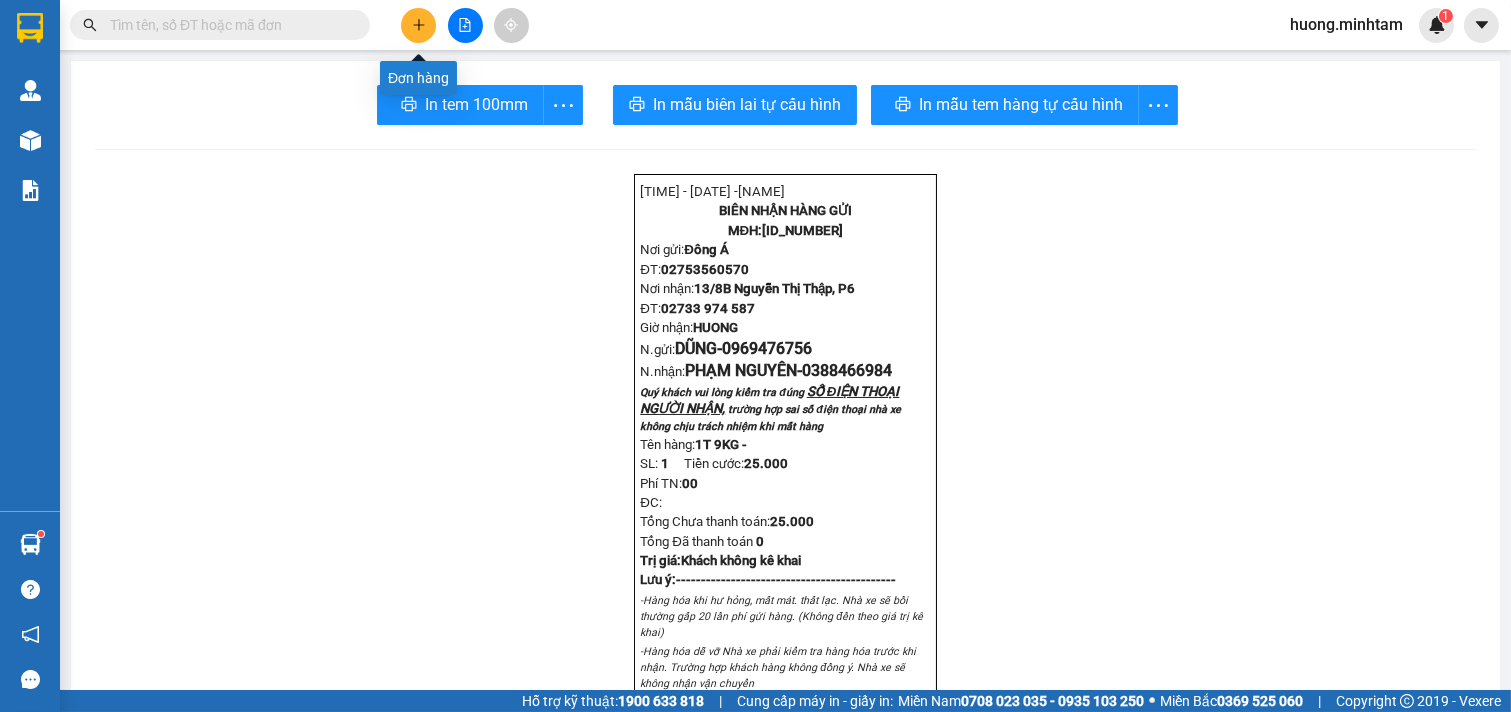 click at bounding box center [418, 25] 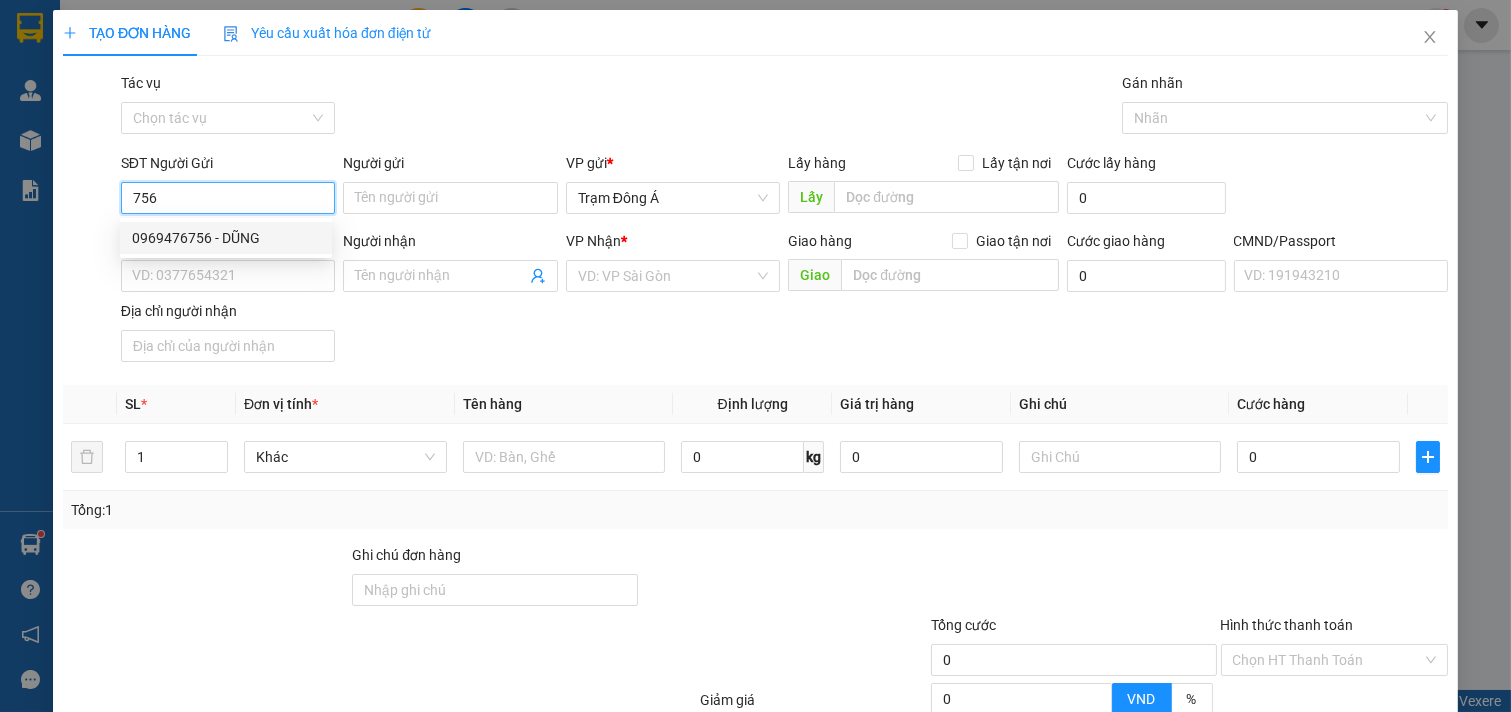 click on "0969476756 - DŨNG" at bounding box center [226, 238] 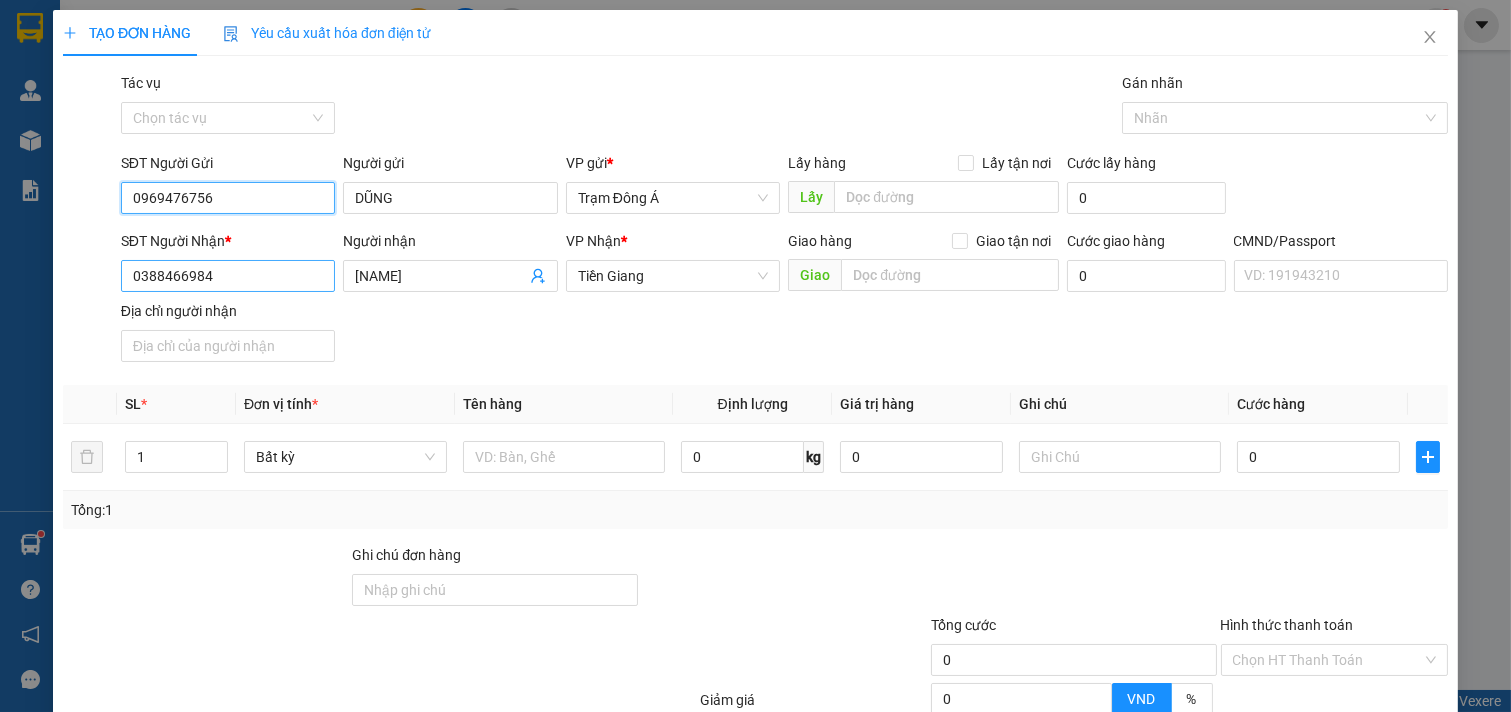 type on "0969476756" 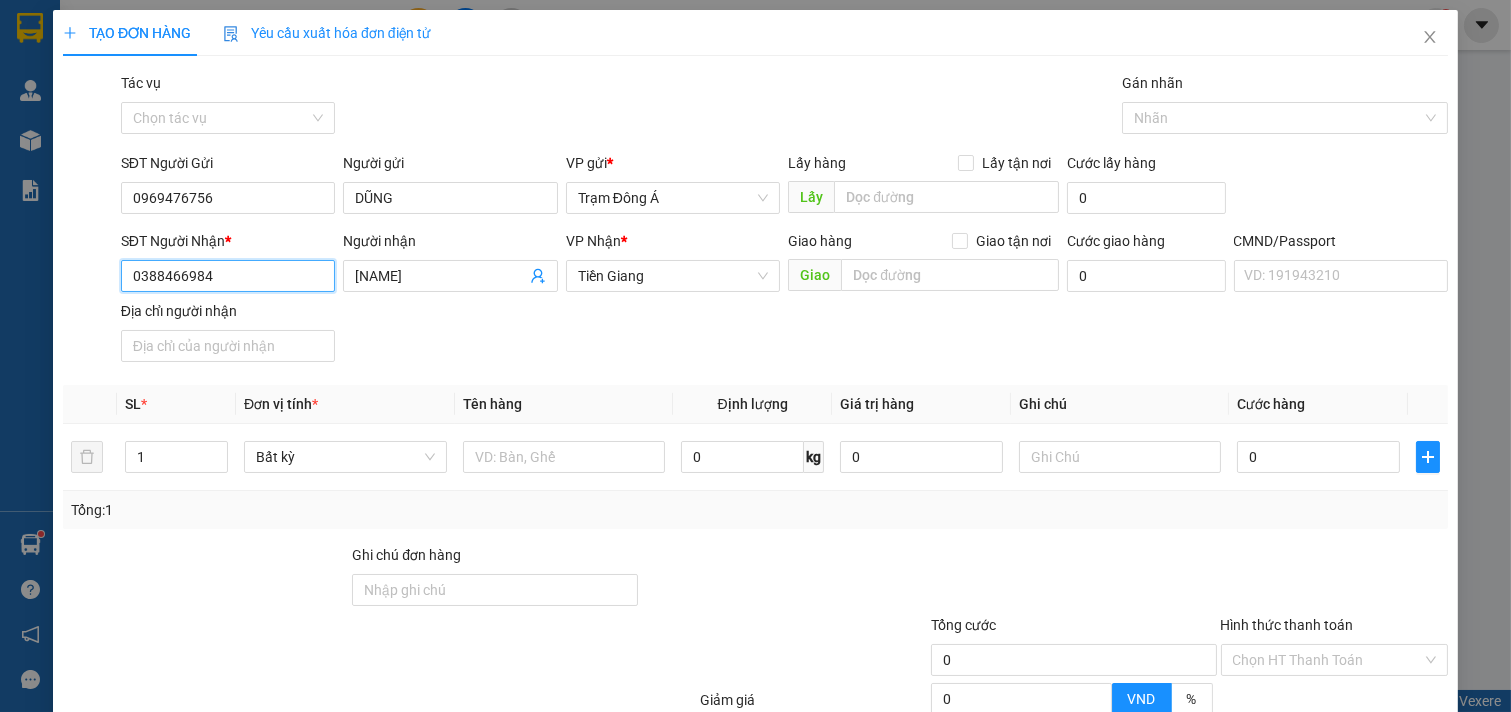 drag, startPoint x: 248, startPoint y: 290, endPoint x: 0, endPoint y: 190, distance: 267.4023 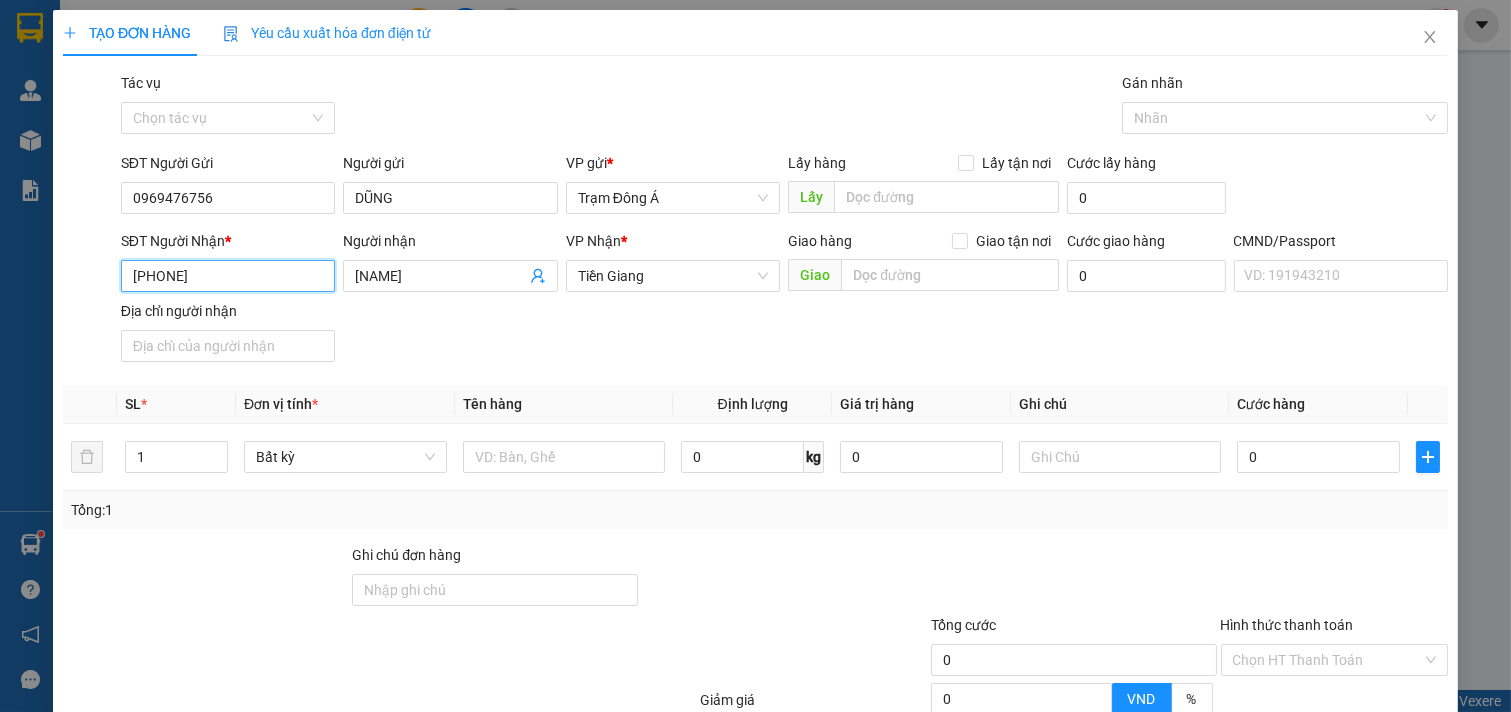 type on "0374801809" 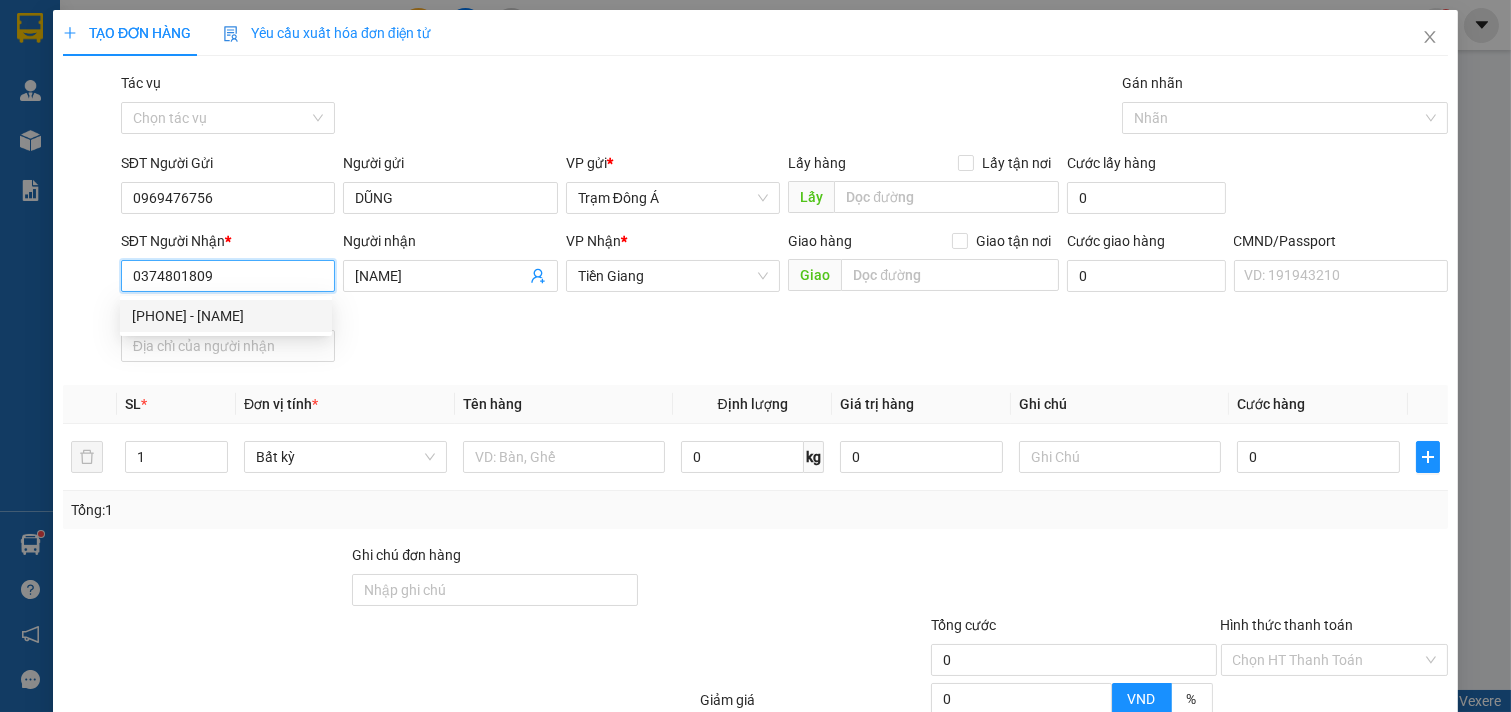 click on "[PHONE] - [NAME]" at bounding box center [226, 316] 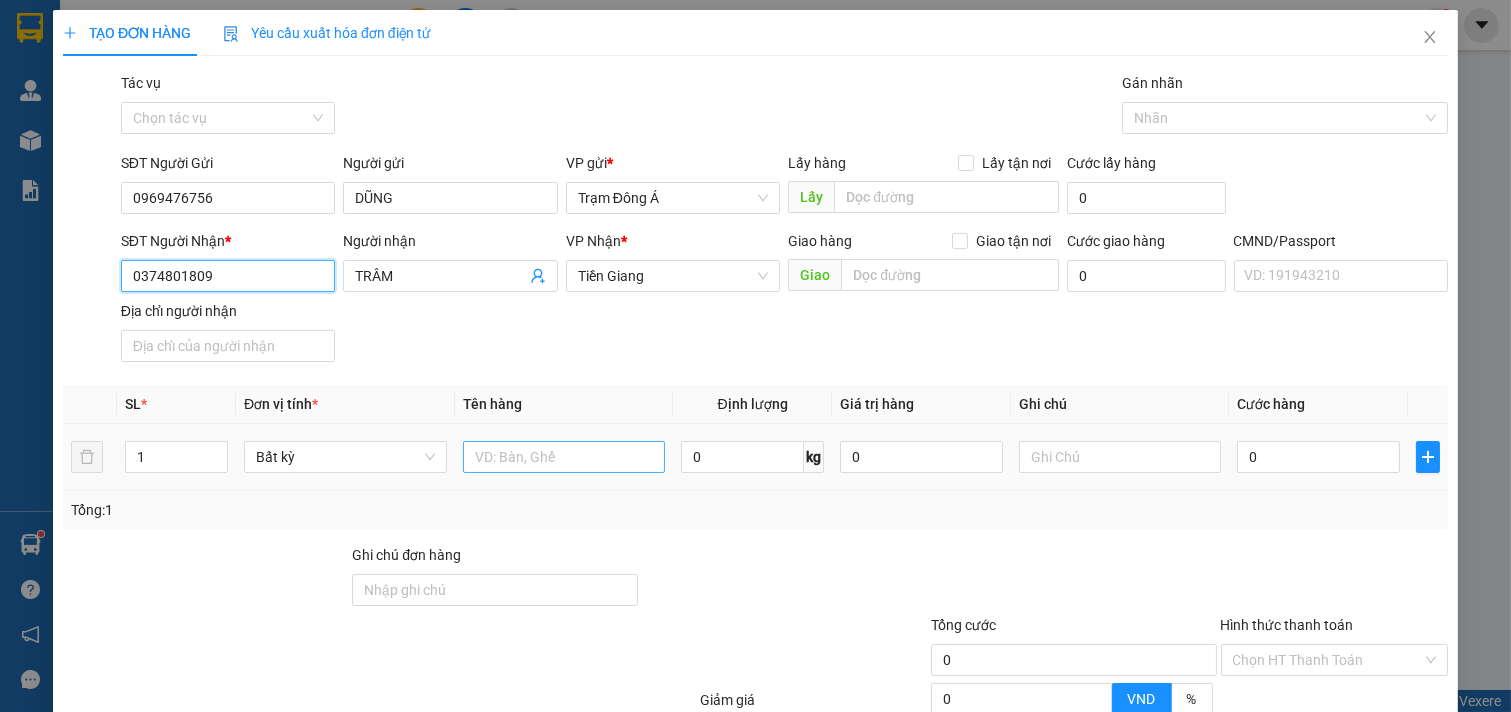 type on "0374801809" 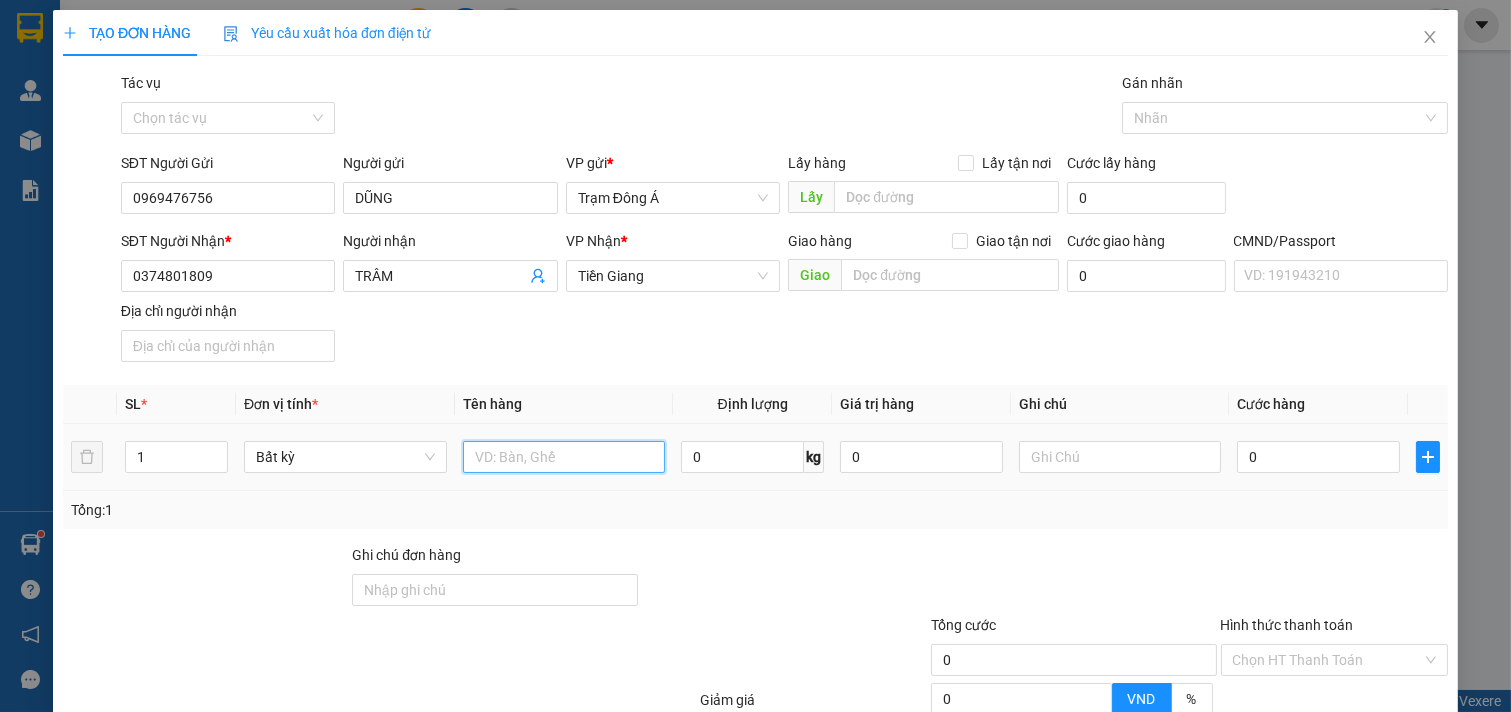 click at bounding box center [564, 457] 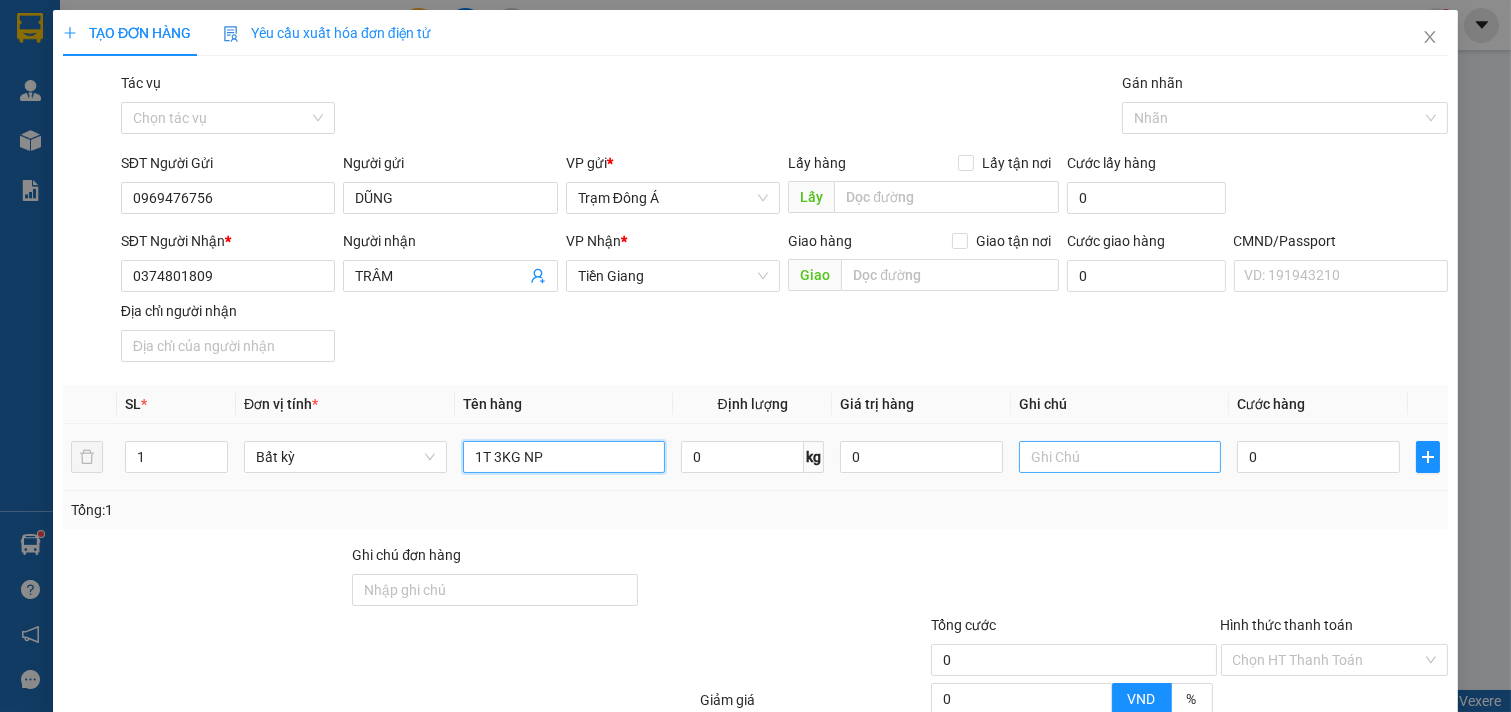 type on "1T 3KG NP" 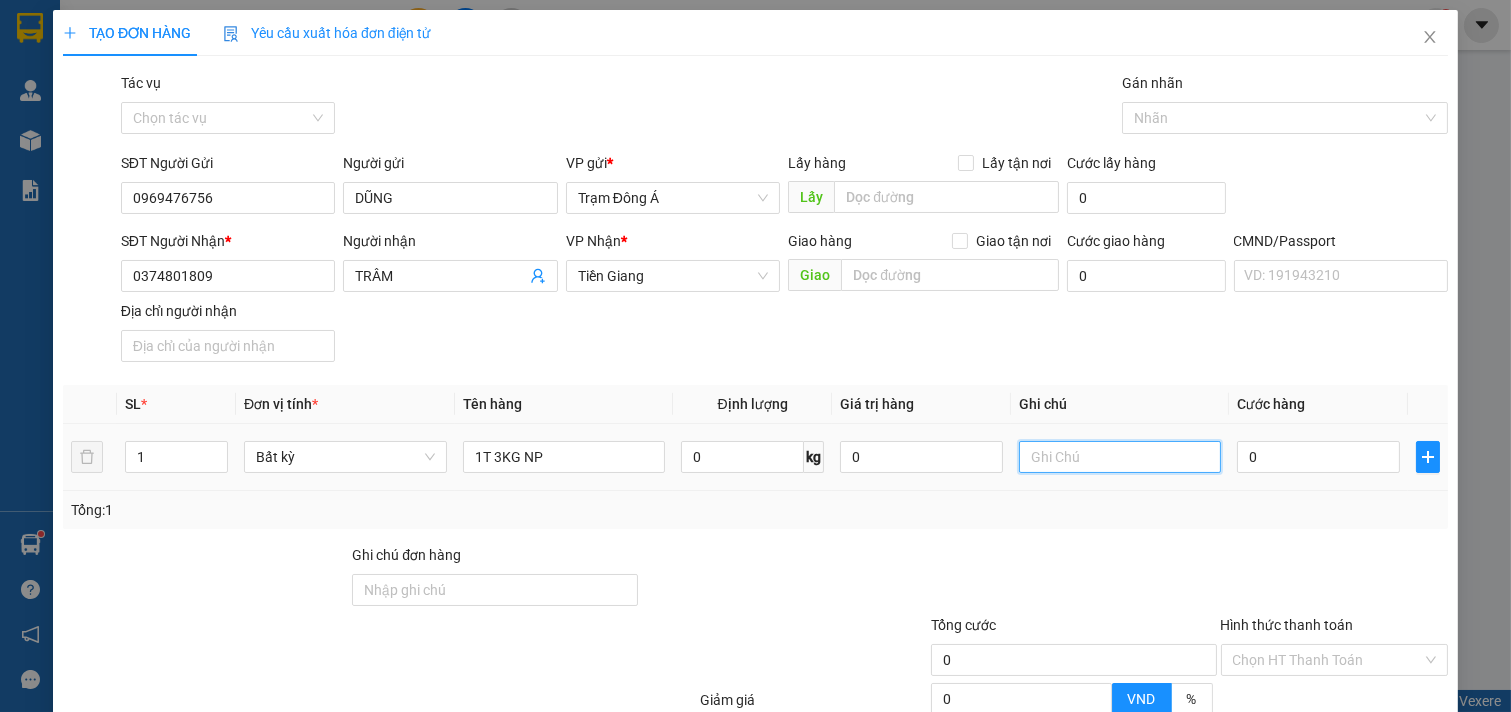 click at bounding box center (1120, 457) 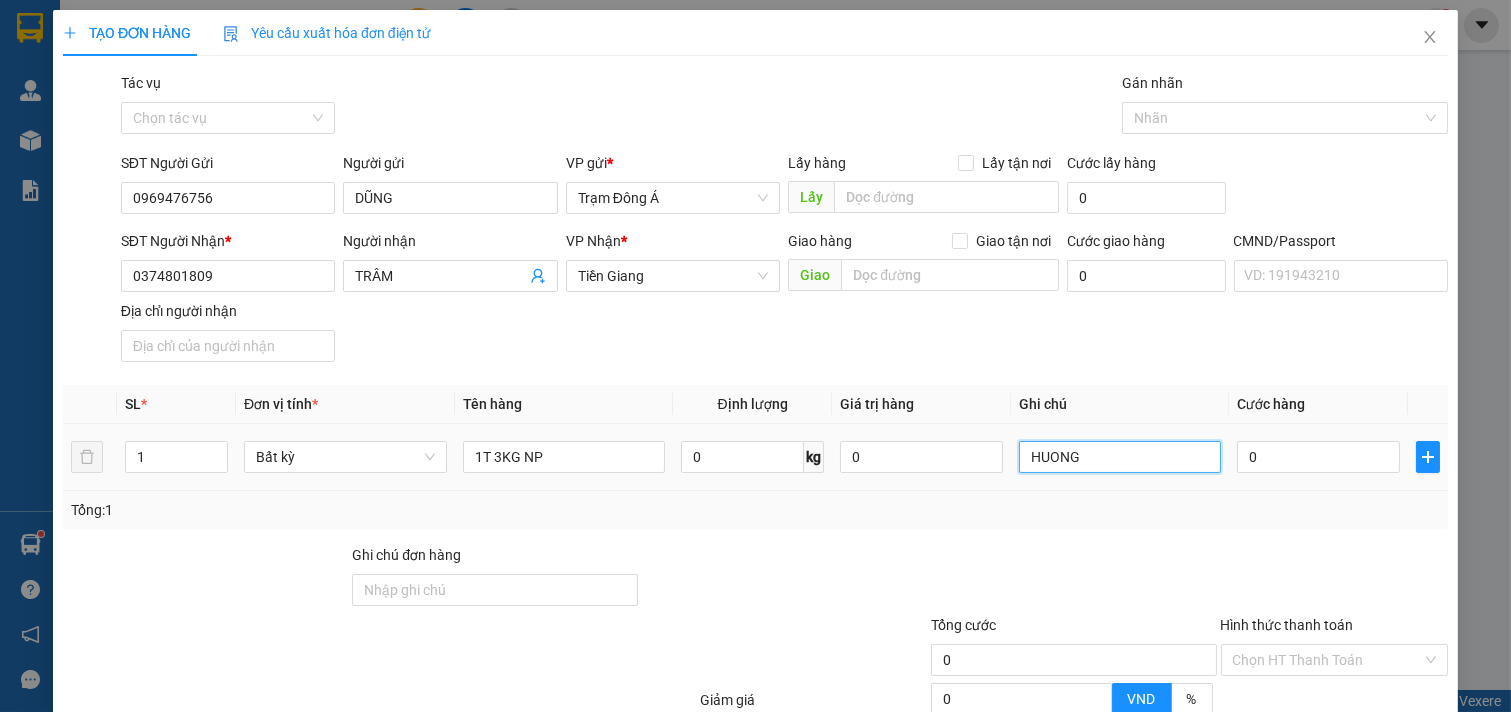 type on "HUONG" 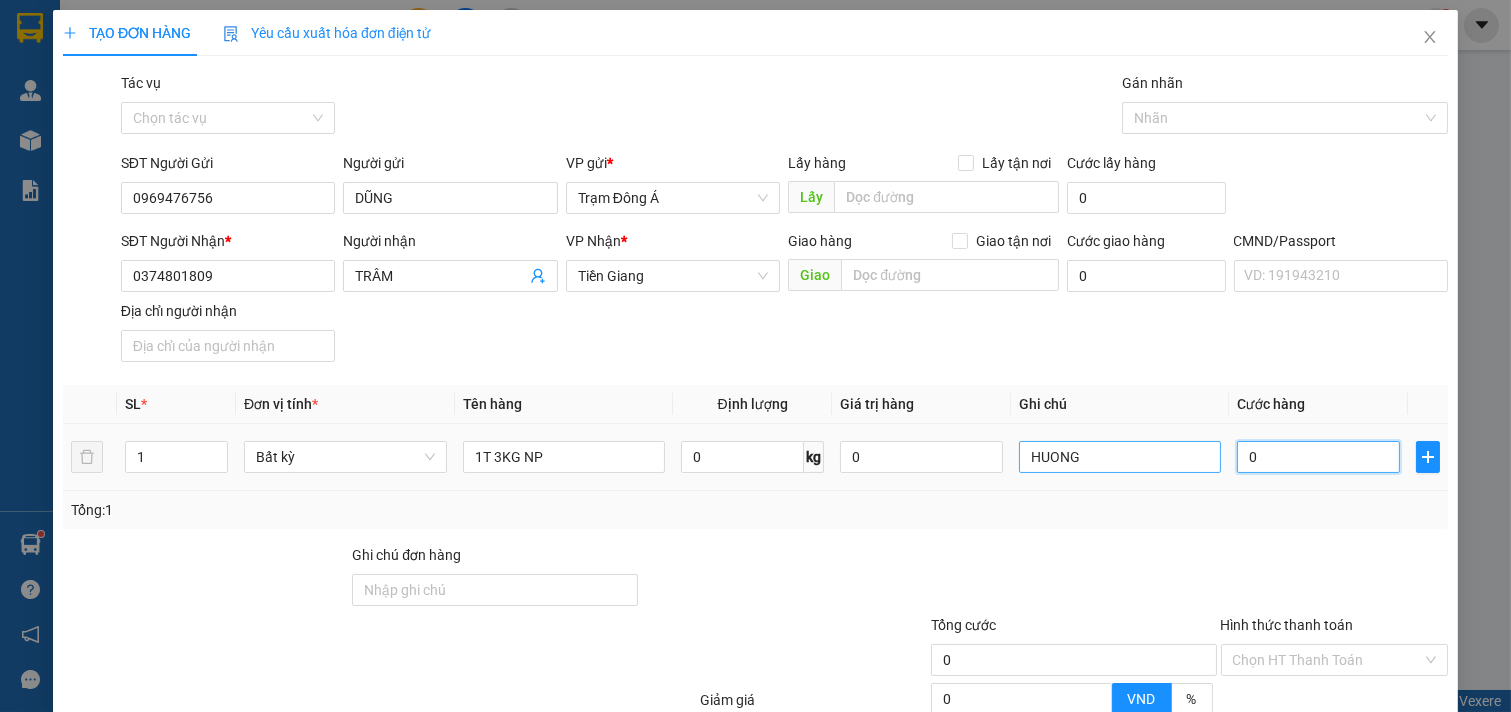 type on "2" 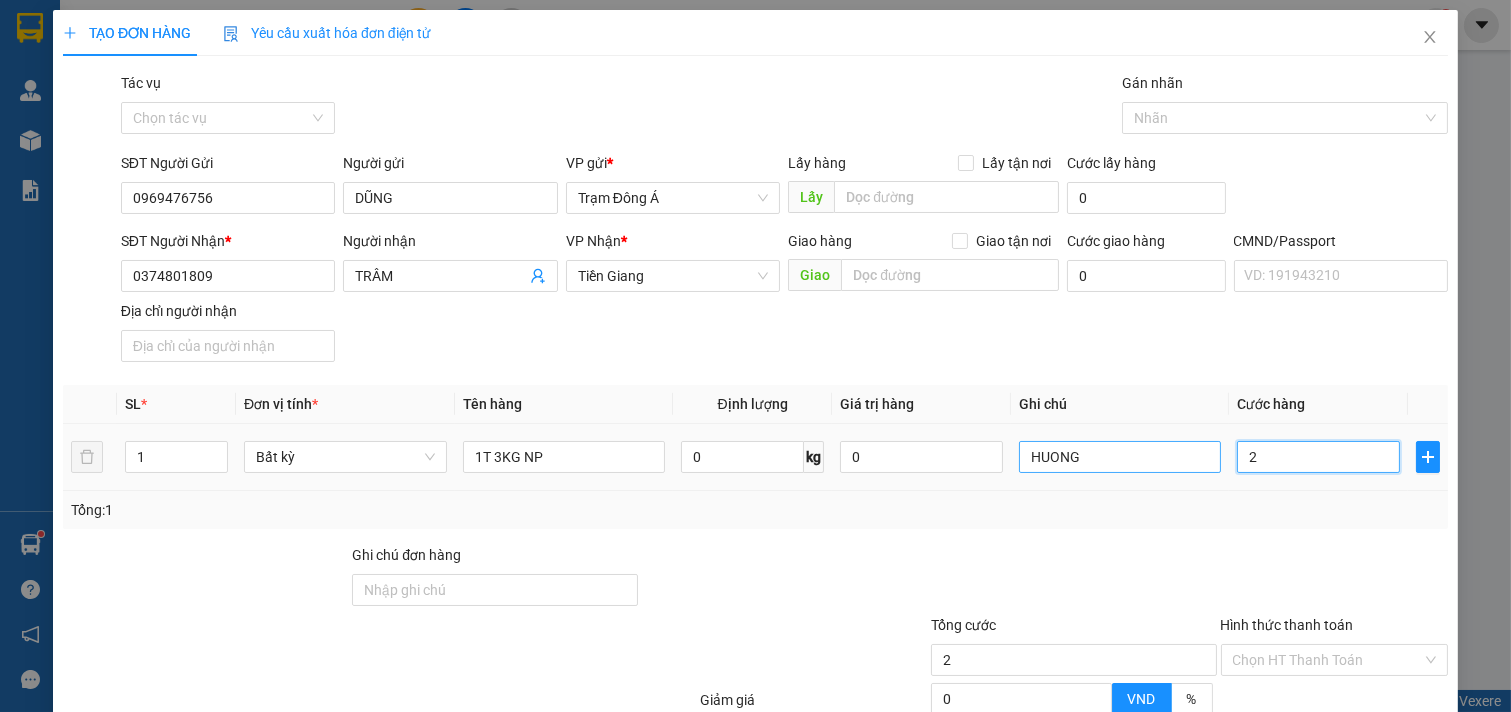 type on "20" 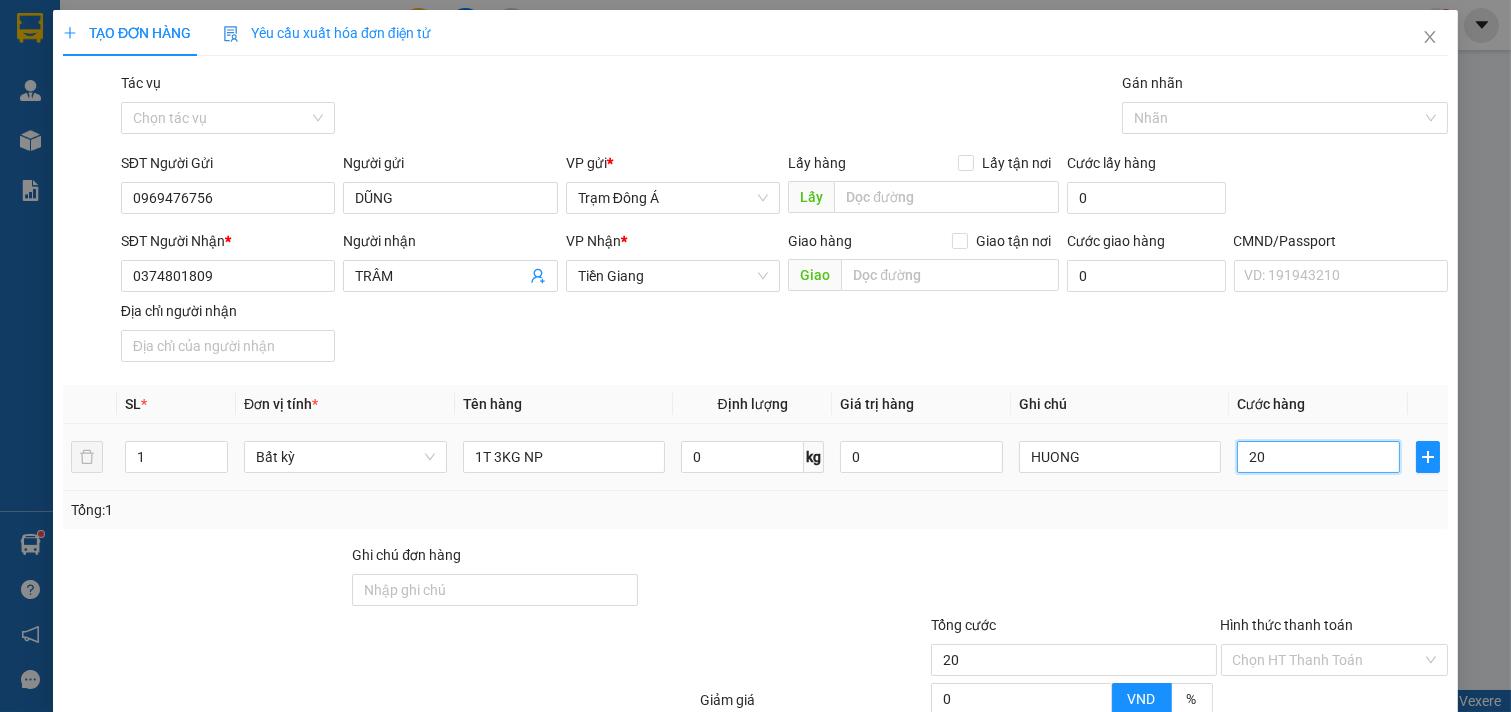 scroll, scrollTop: 200, scrollLeft: 0, axis: vertical 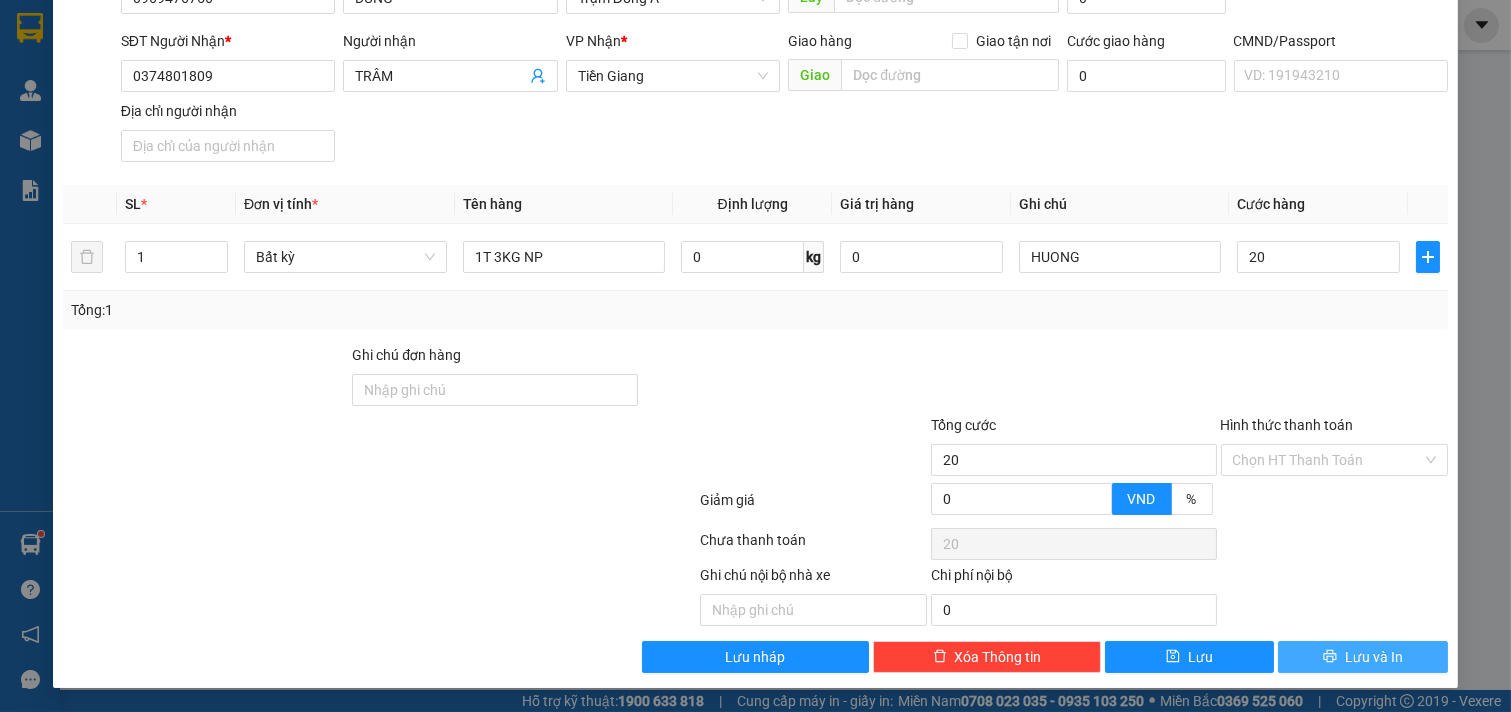 type on "20.000" 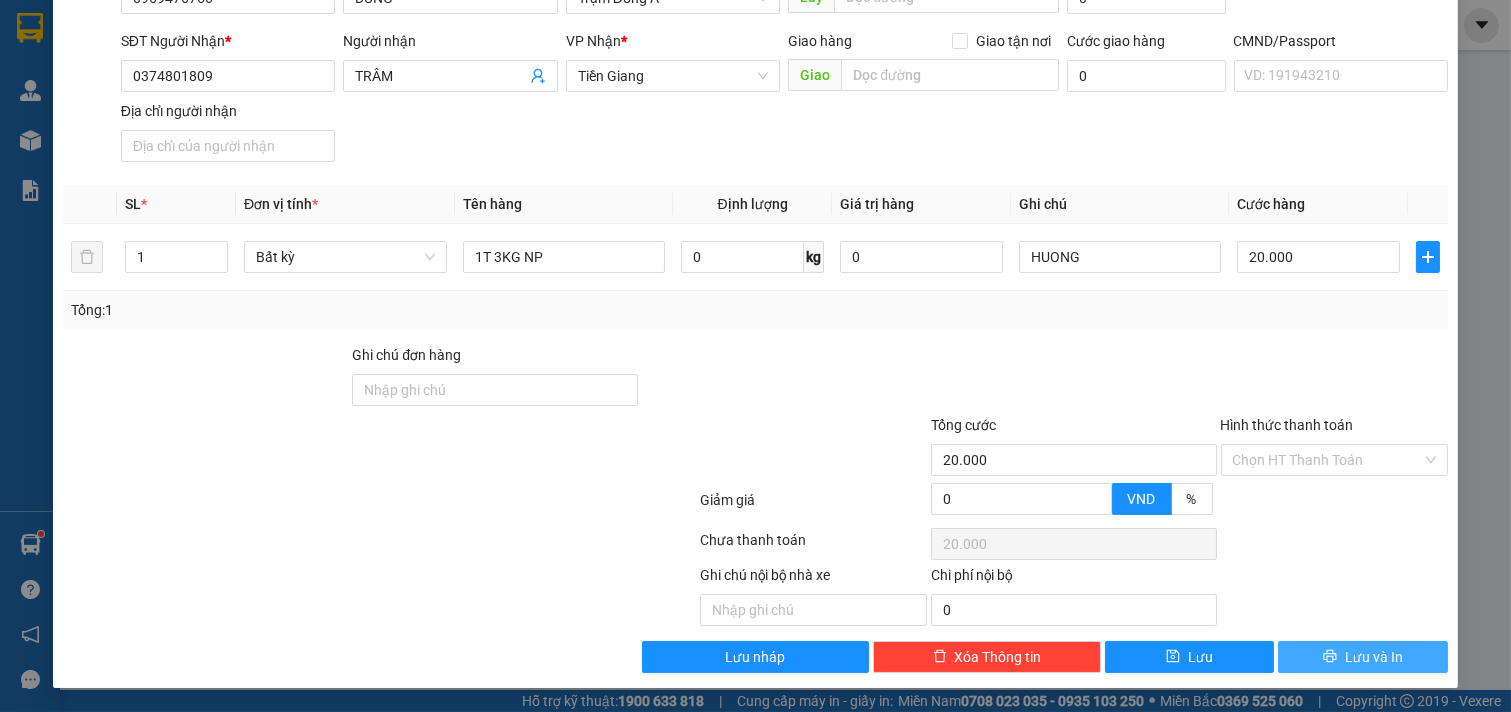 click on "Lưu và In" at bounding box center (1374, 657) 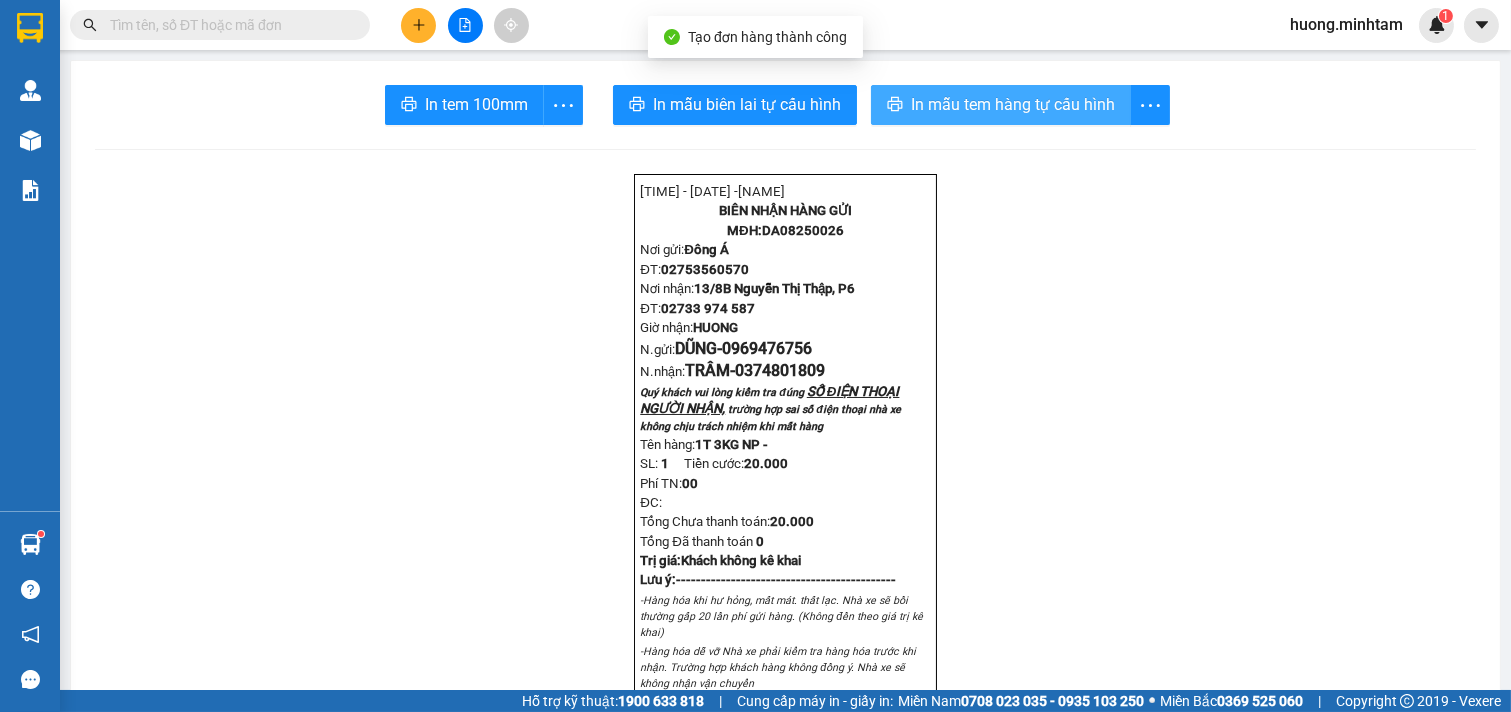 click on "In mẫu tem hàng tự cấu hình" at bounding box center [1013, 104] 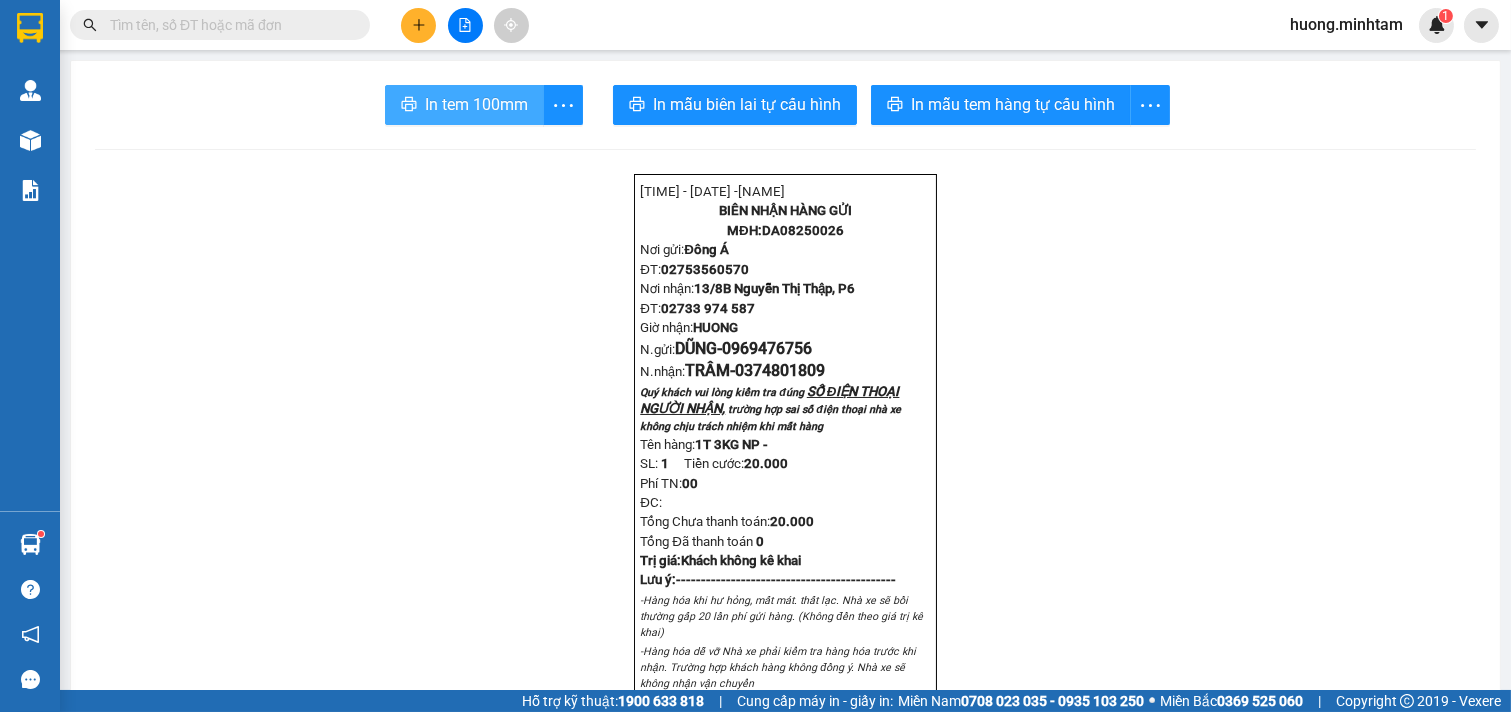 drag, startPoint x: 478, startPoint y: 110, endPoint x: 33, endPoint y: 47, distance: 449.43744 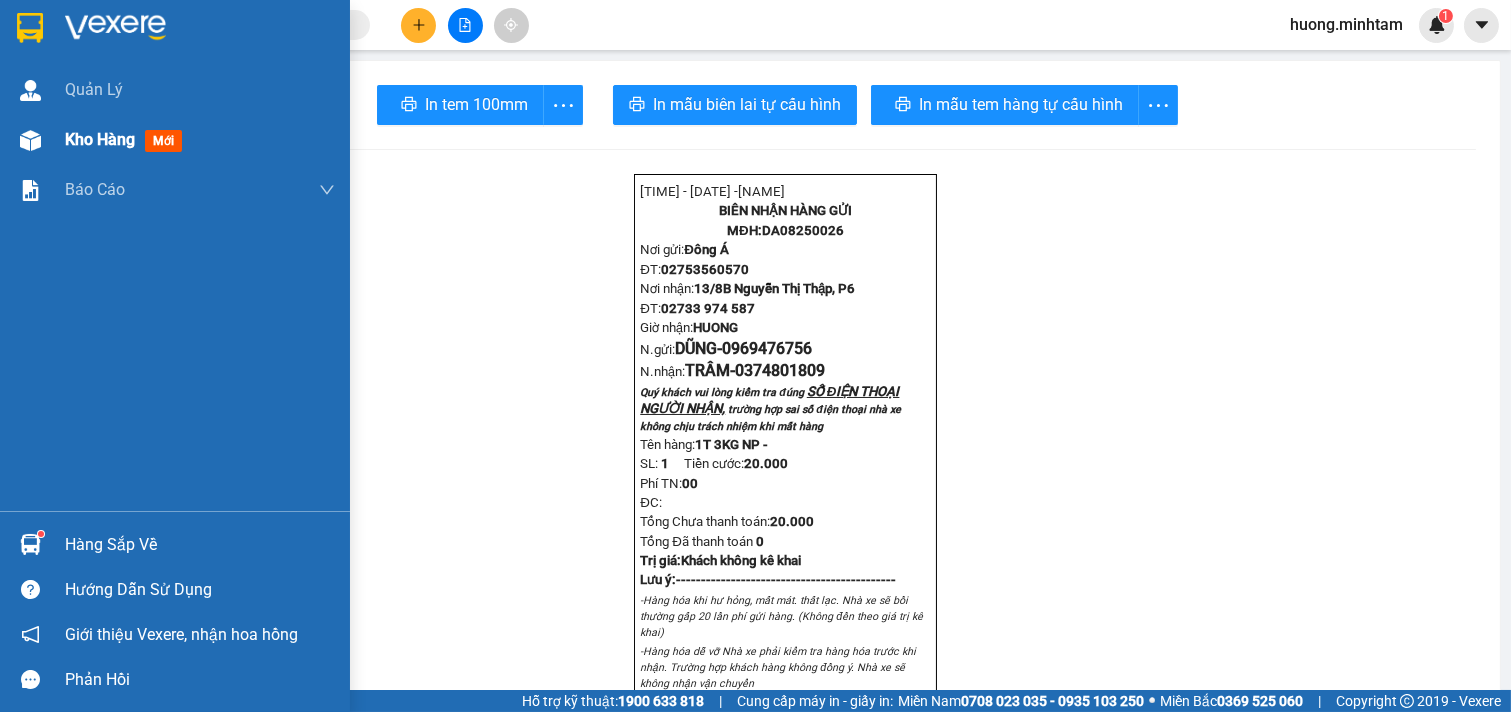 click on "Kho hàng" at bounding box center (100, 139) 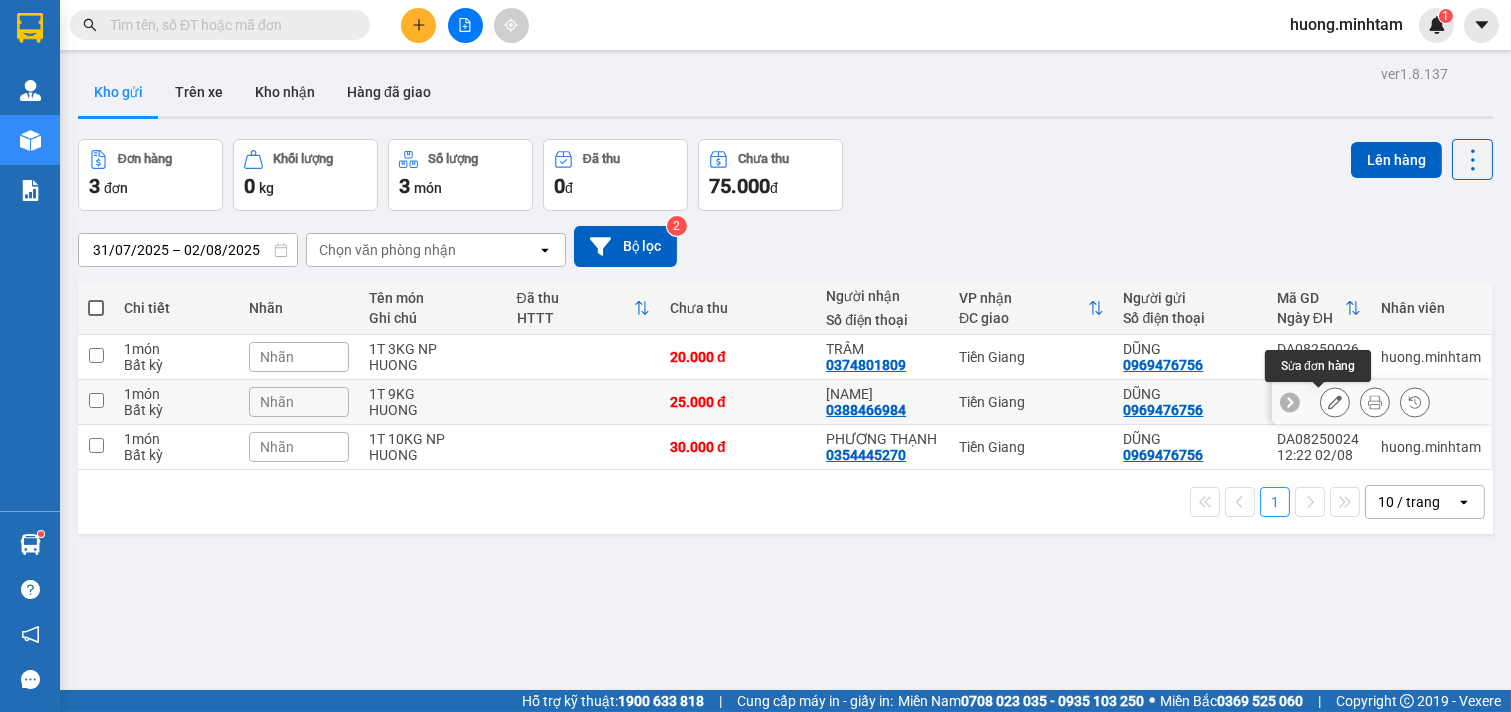click at bounding box center (1335, 402) 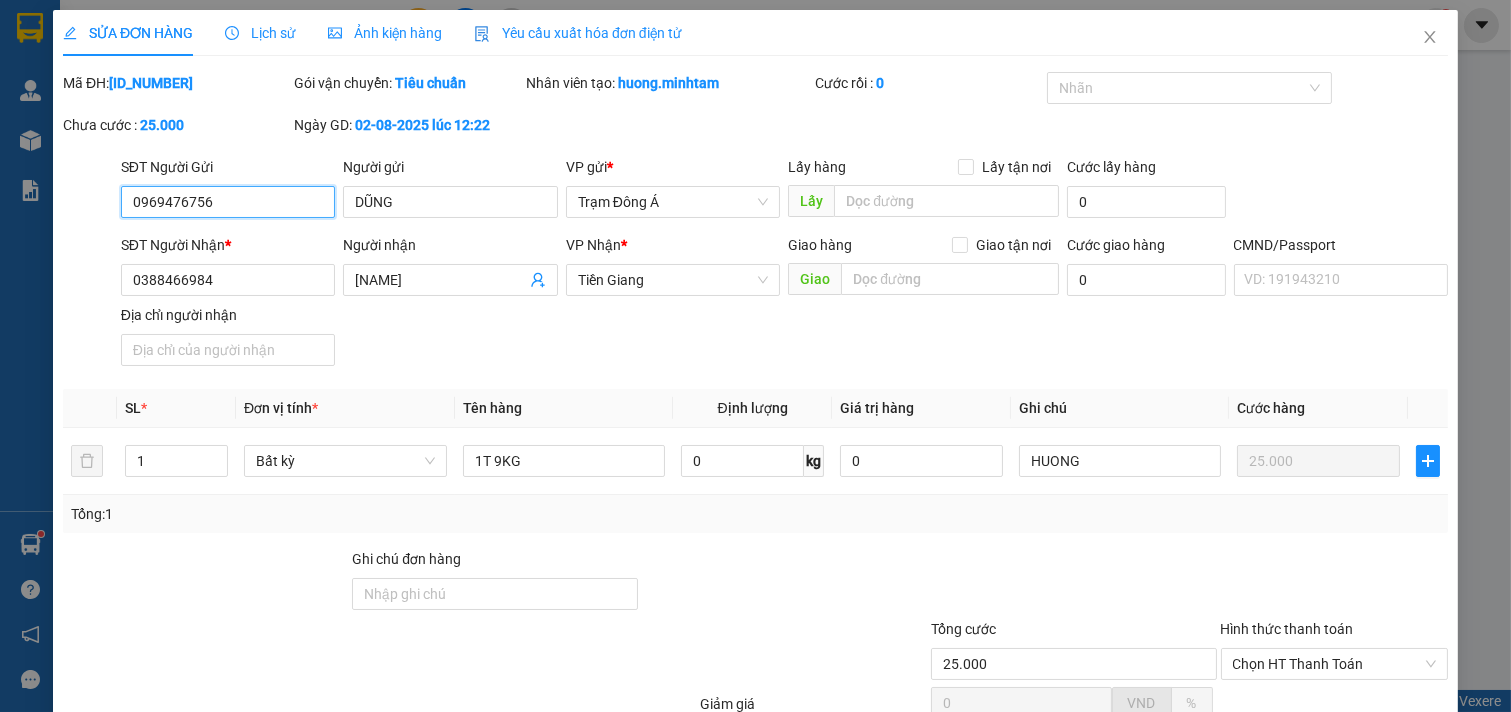 type on "0969476756" 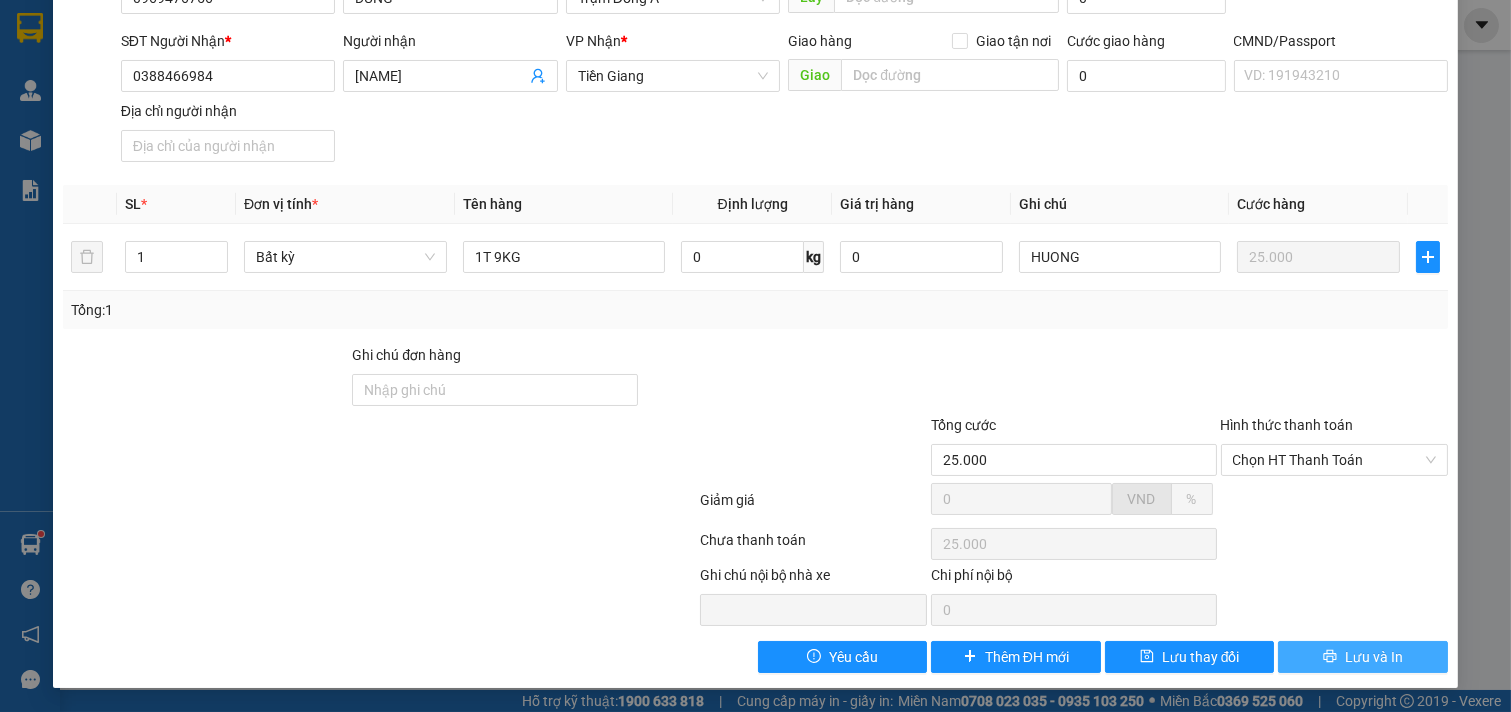 click on "Lưu và In" at bounding box center (1374, 657) 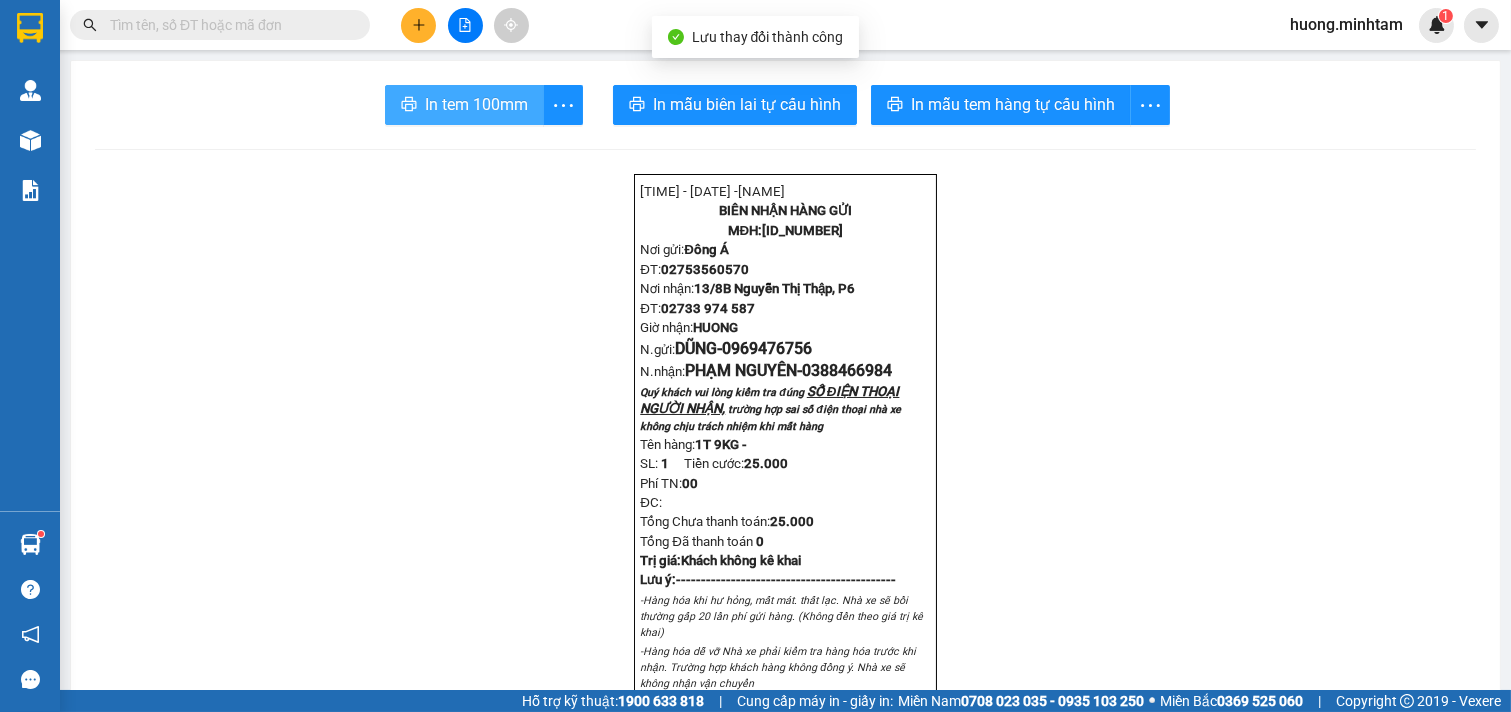 click on "In tem 100mm" at bounding box center [476, 104] 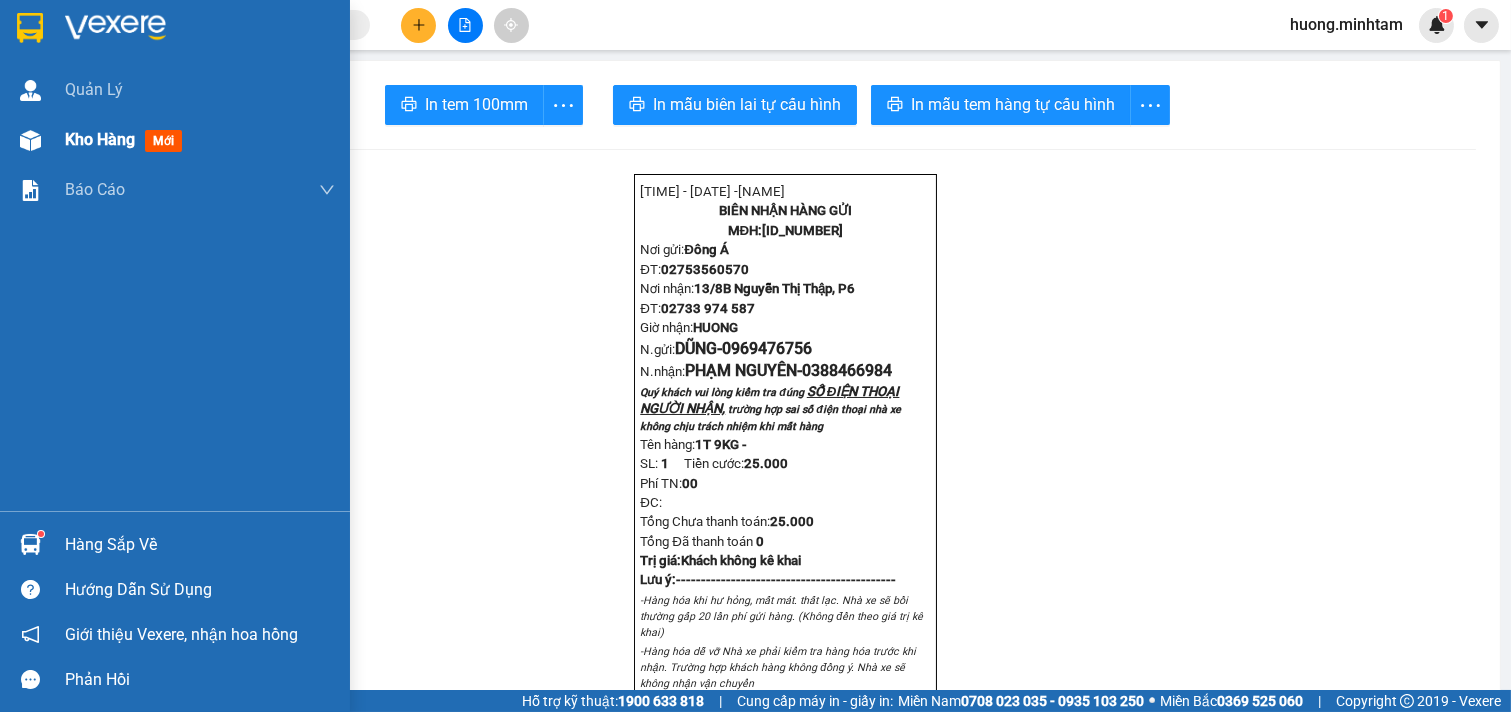 click on "Kho hàng" at bounding box center (100, 139) 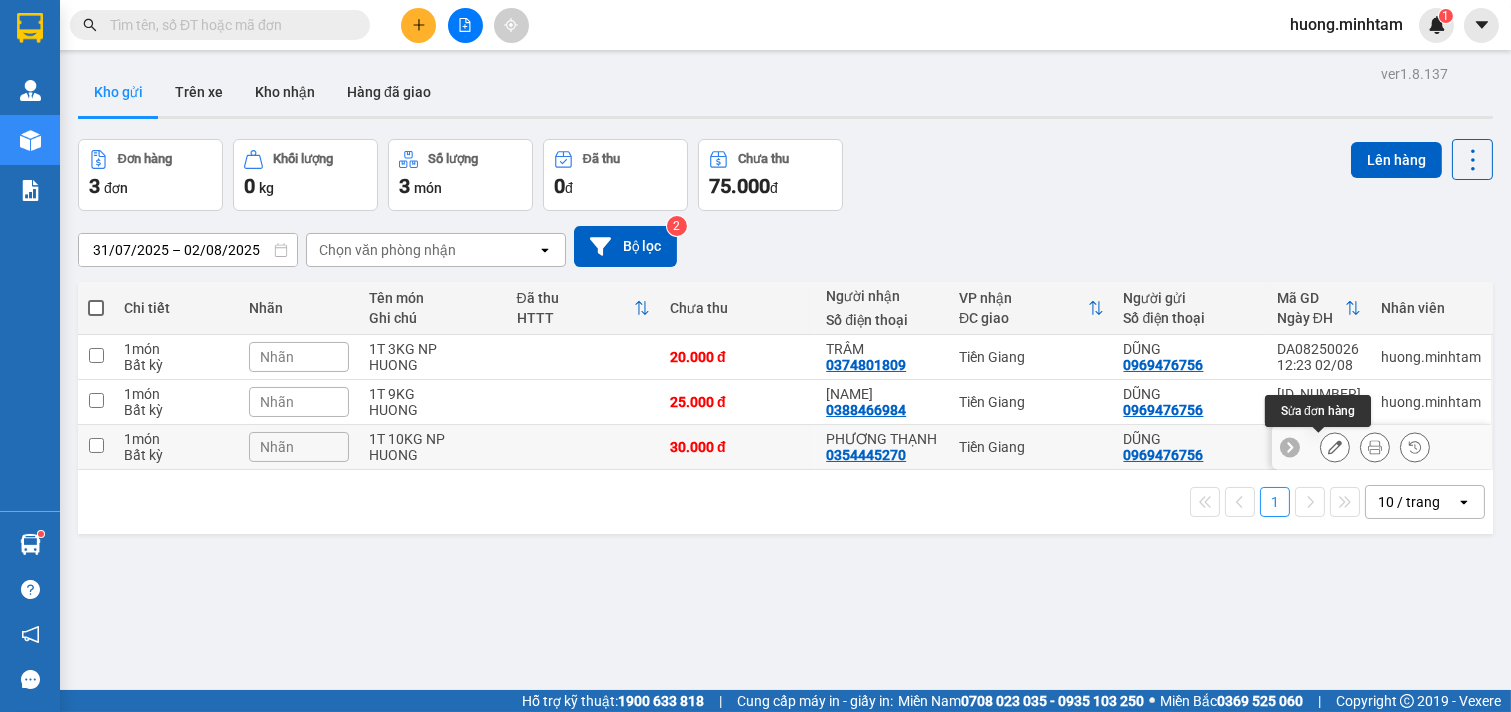 click 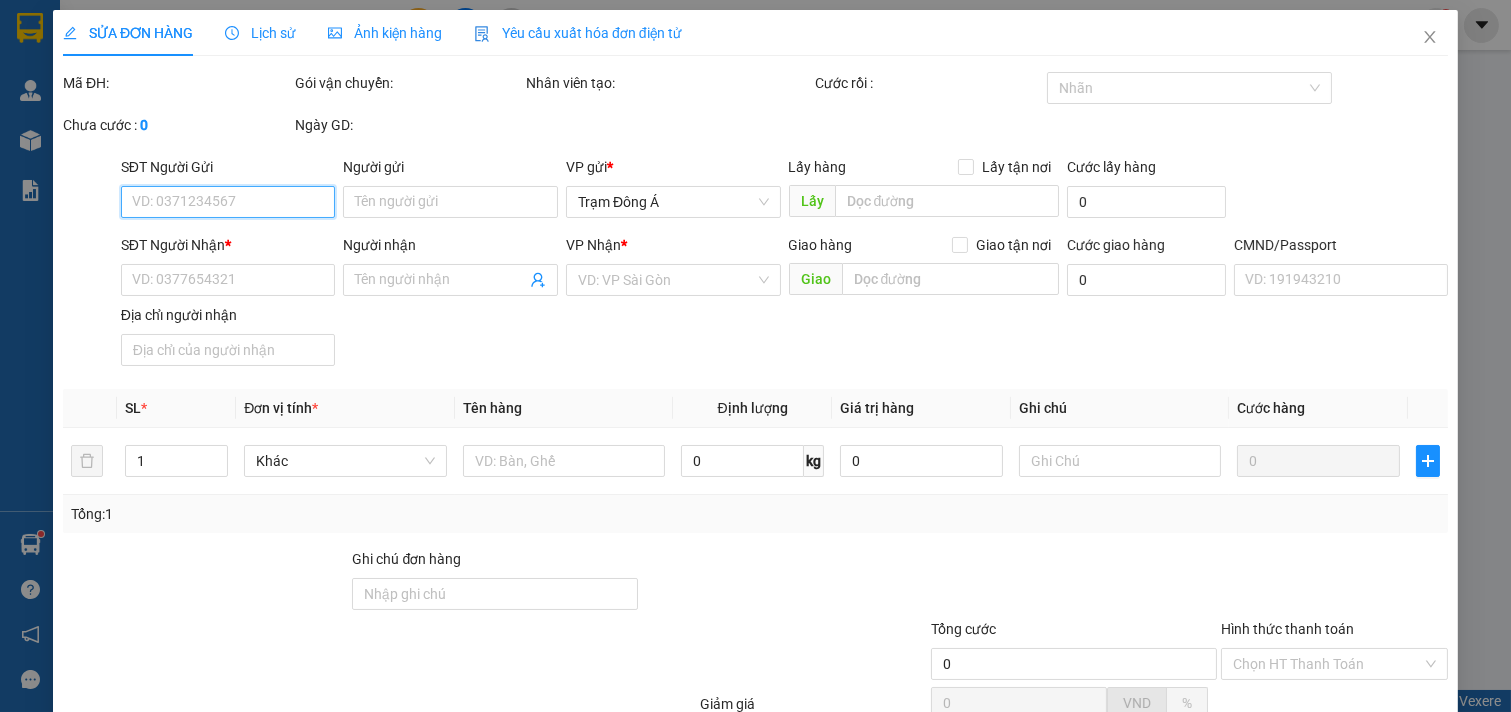type on "0969476756" 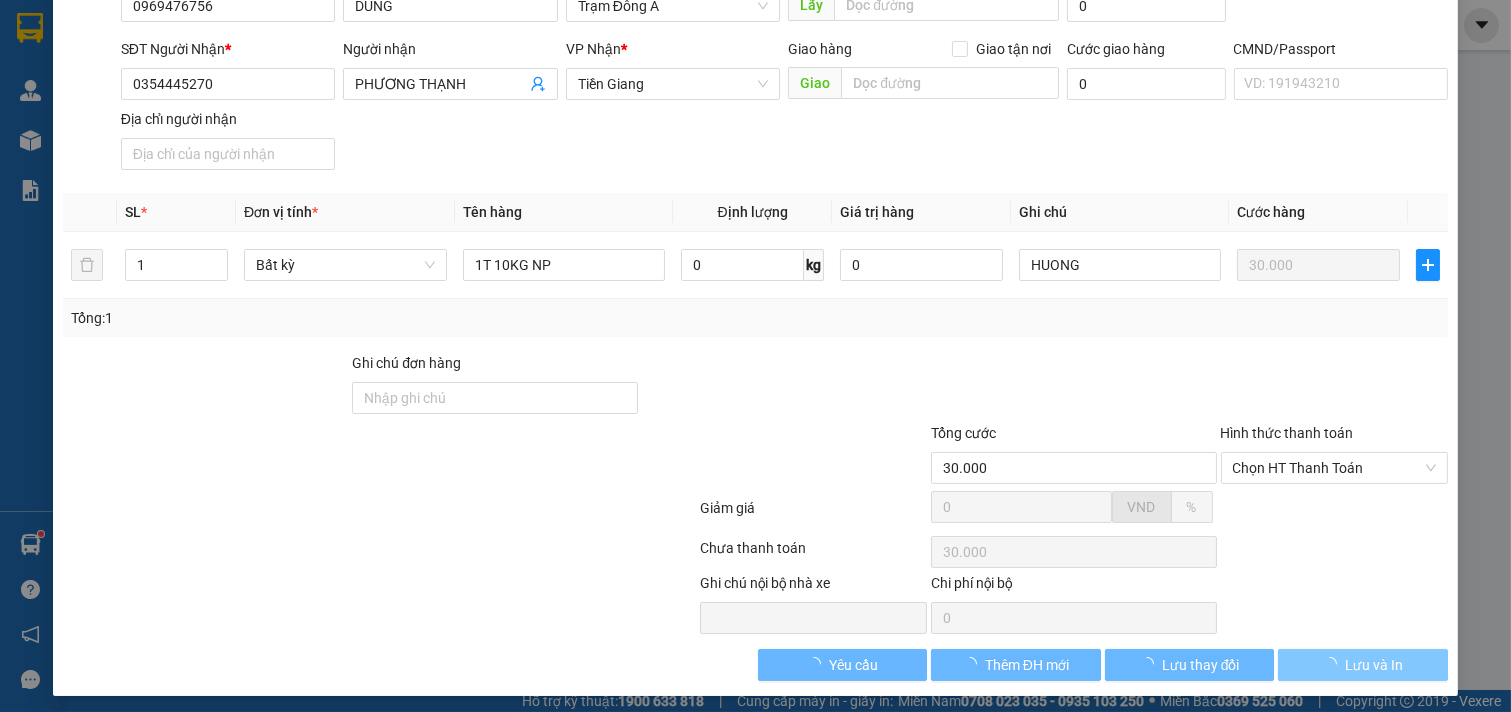 click on "Lưu và In" at bounding box center (1374, 665) 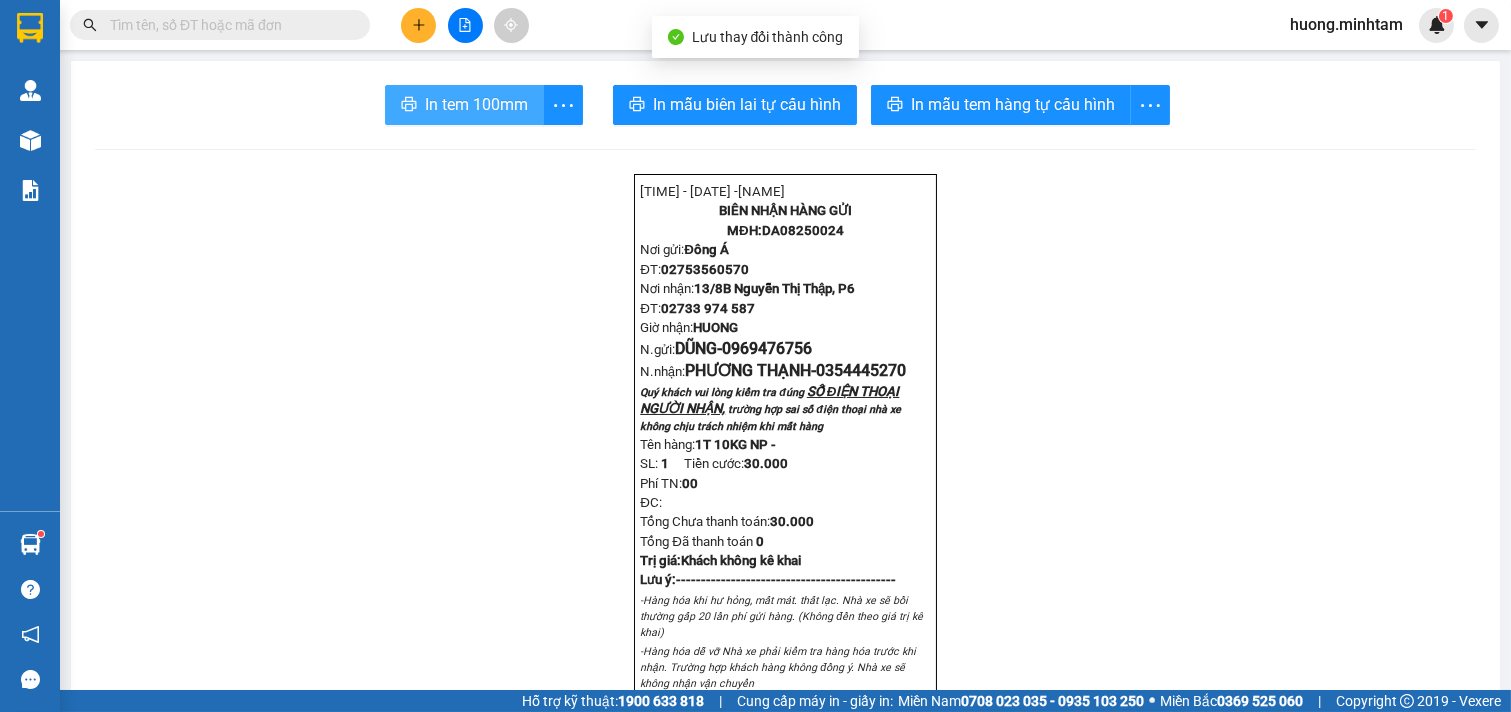 click on "In tem 100mm" at bounding box center [464, 105] 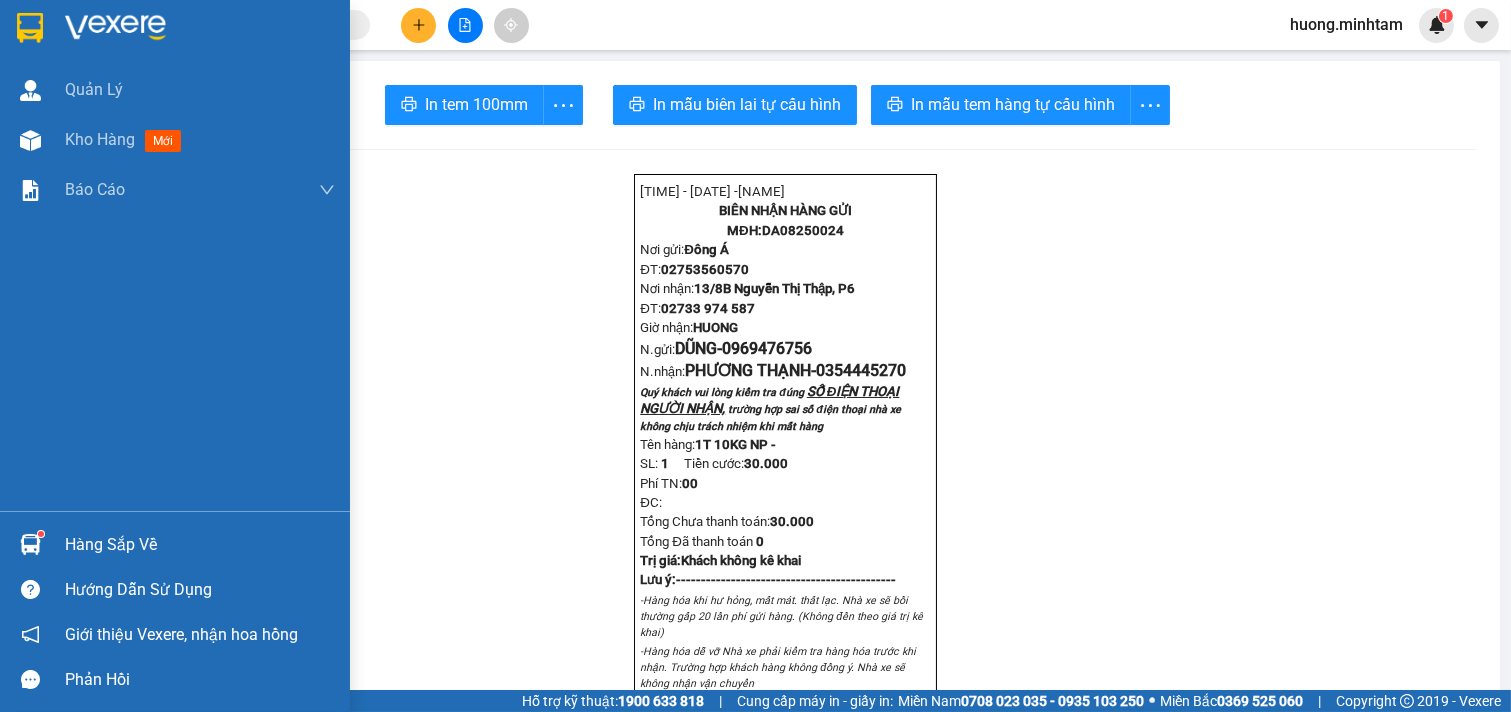 drag, startPoint x: 98, startPoint y: 136, endPoint x: 310, endPoint y: 1, distance: 251.33444 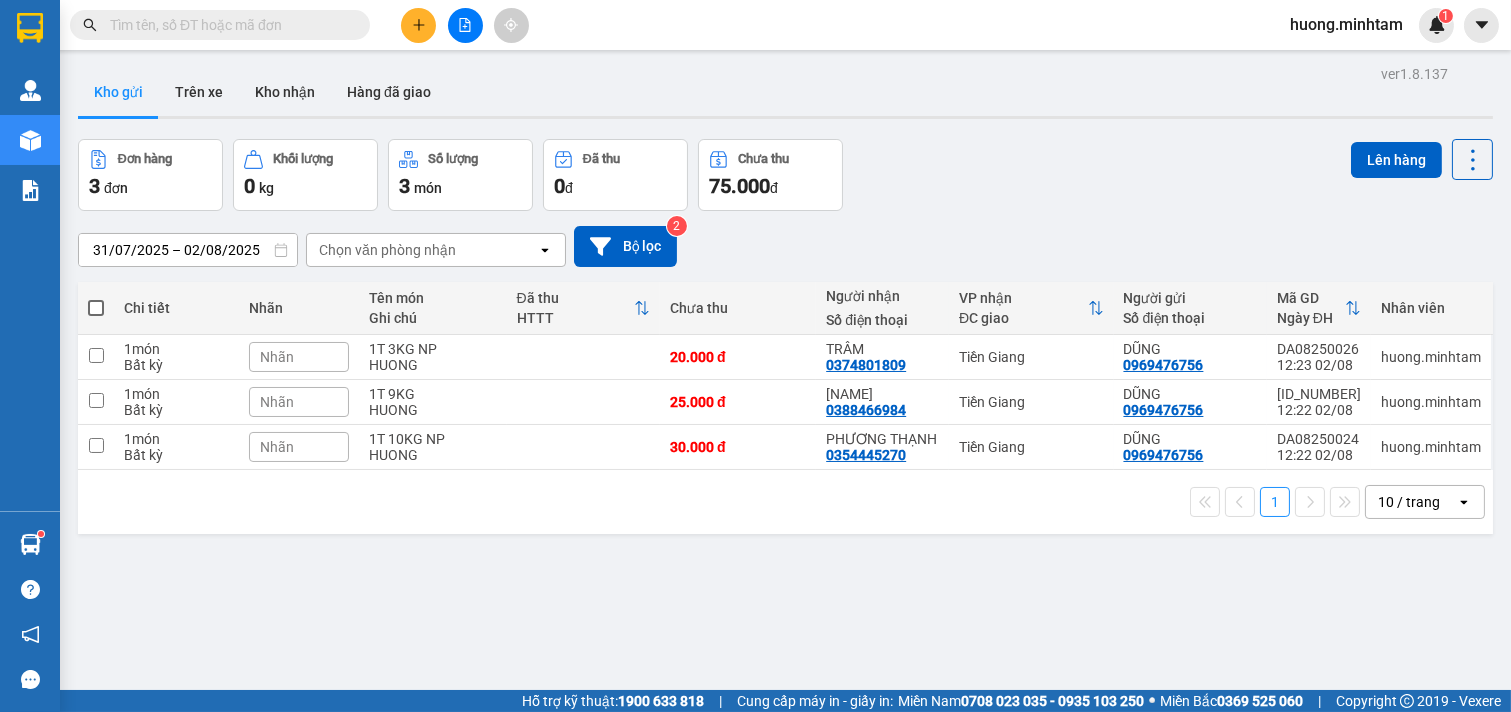 click at bounding box center [96, 308] 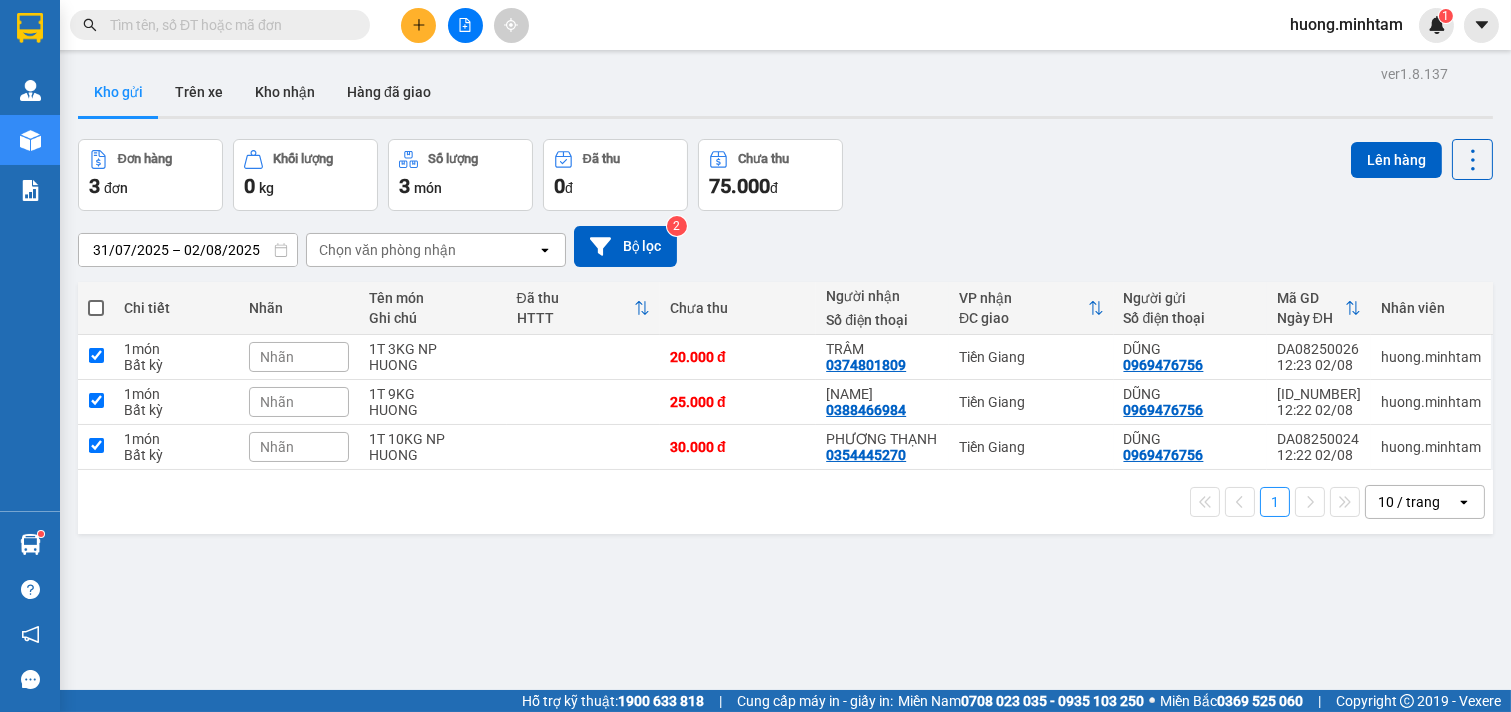 checkbox on "true" 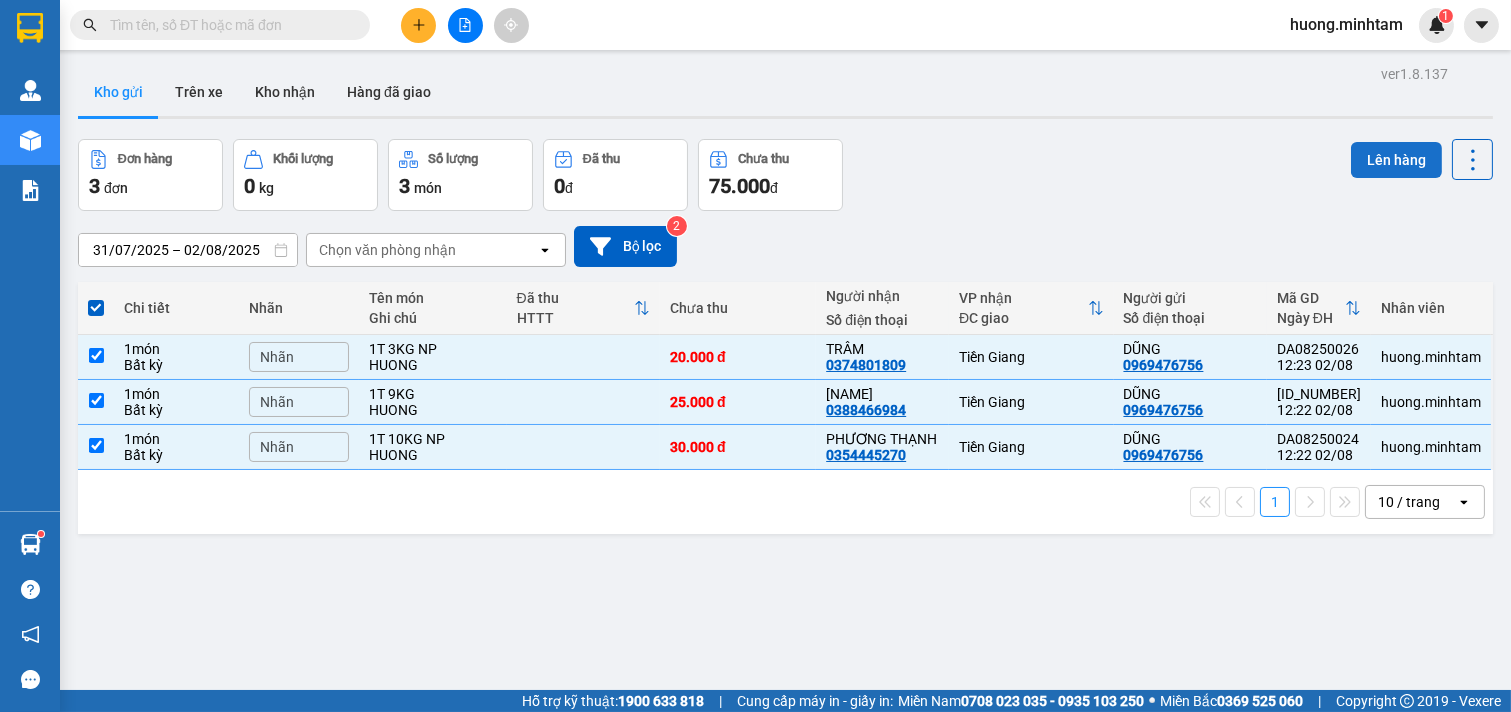 click on "Lên hàng" at bounding box center (1396, 160) 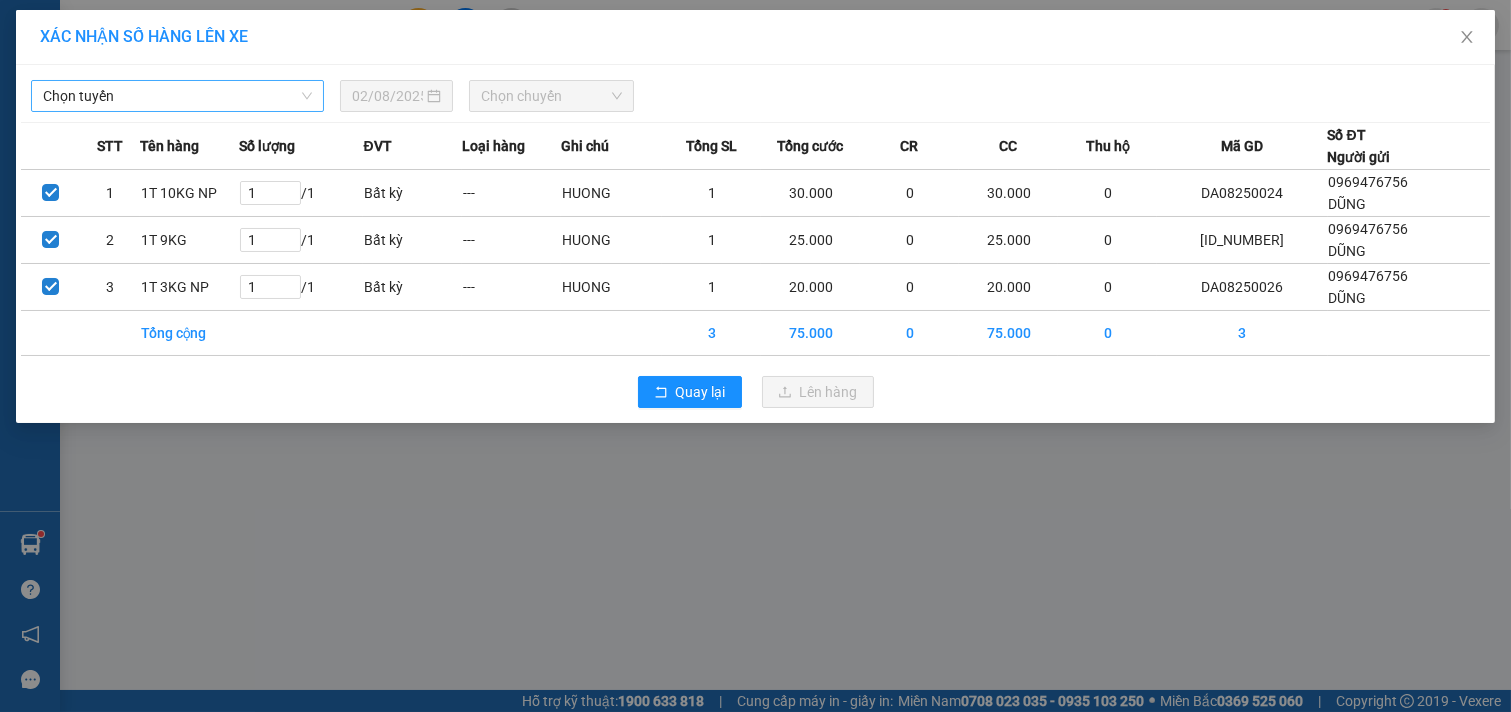click on "Chọn tuyến" at bounding box center (177, 96) 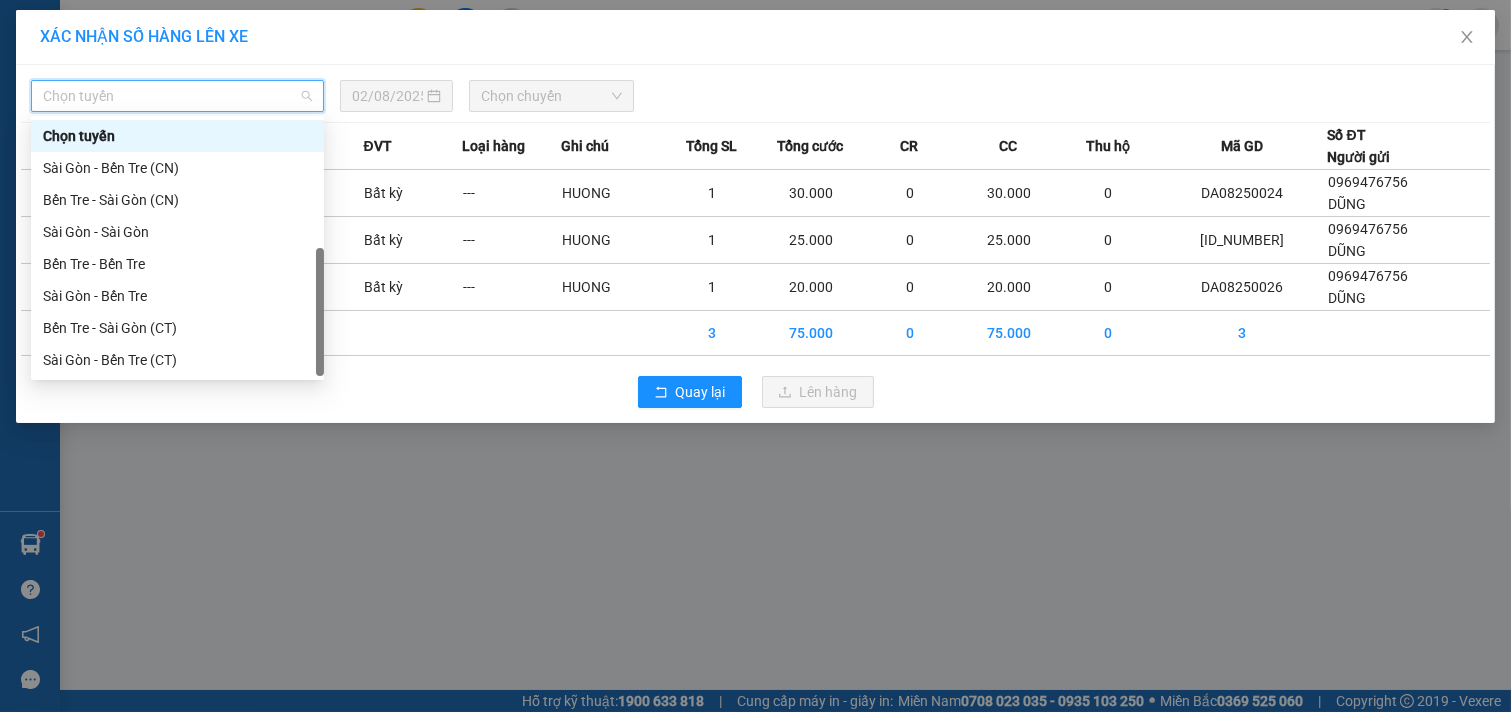 scroll, scrollTop: 32, scrollLeft: 0, axis: vertical 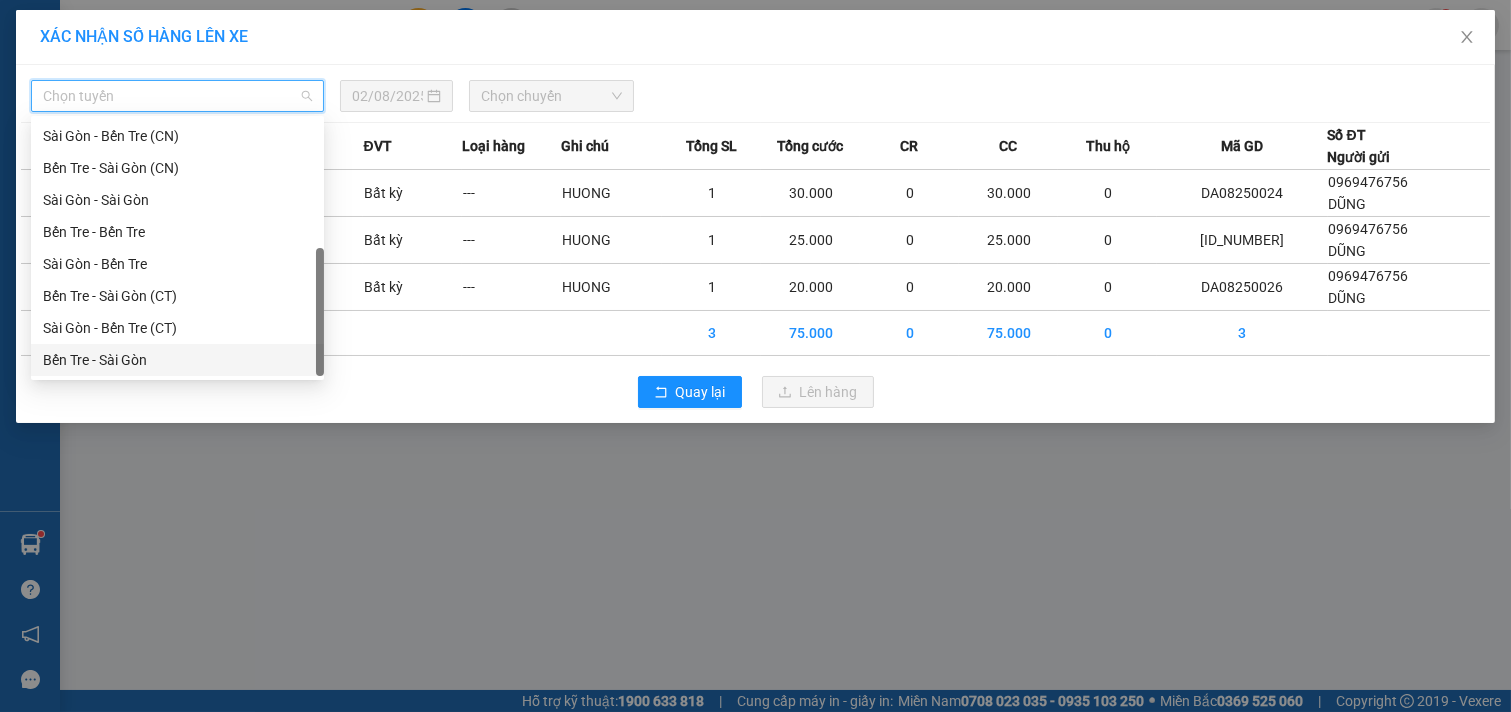 click on "Bến Tre - Sài Gòn" at bounding box center (177, 360) 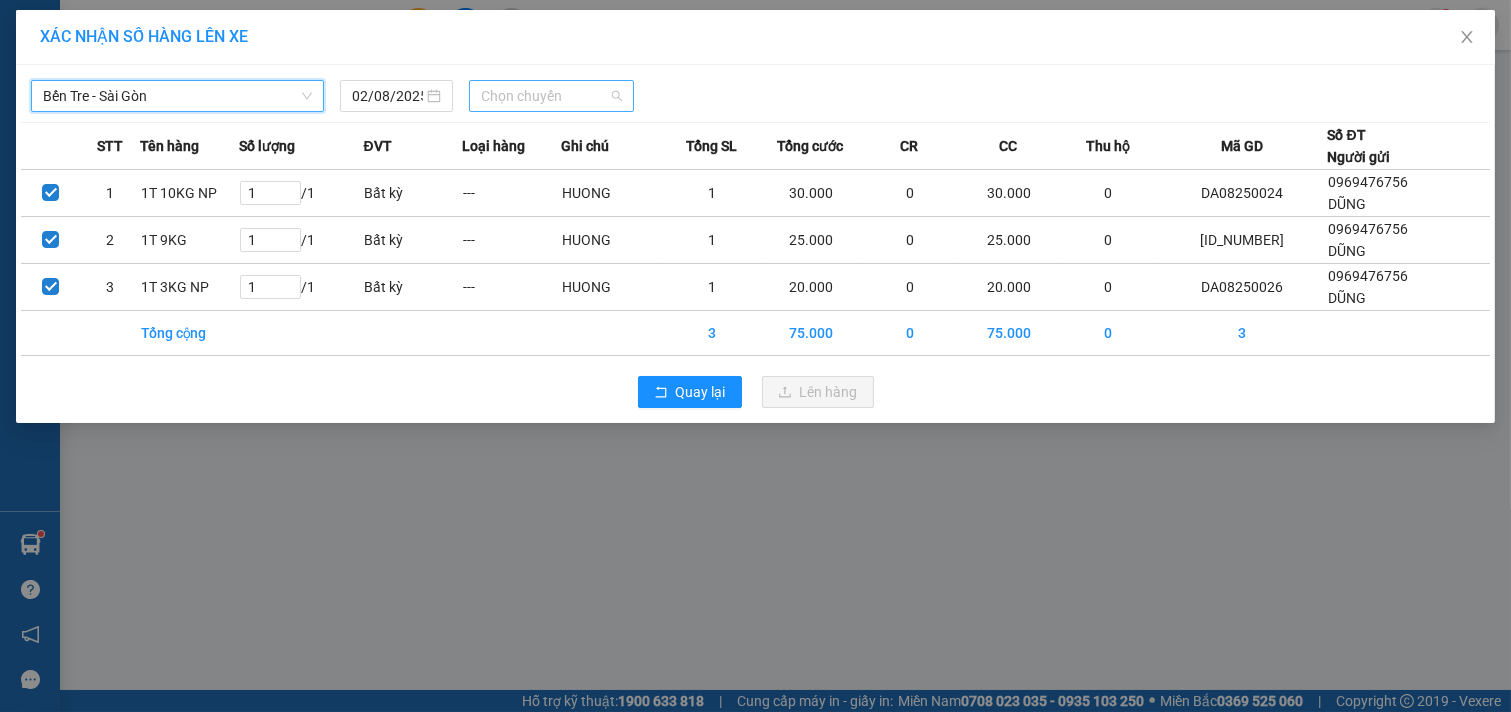 click on "Chọn chuyến" at bounding box center [551, 96] 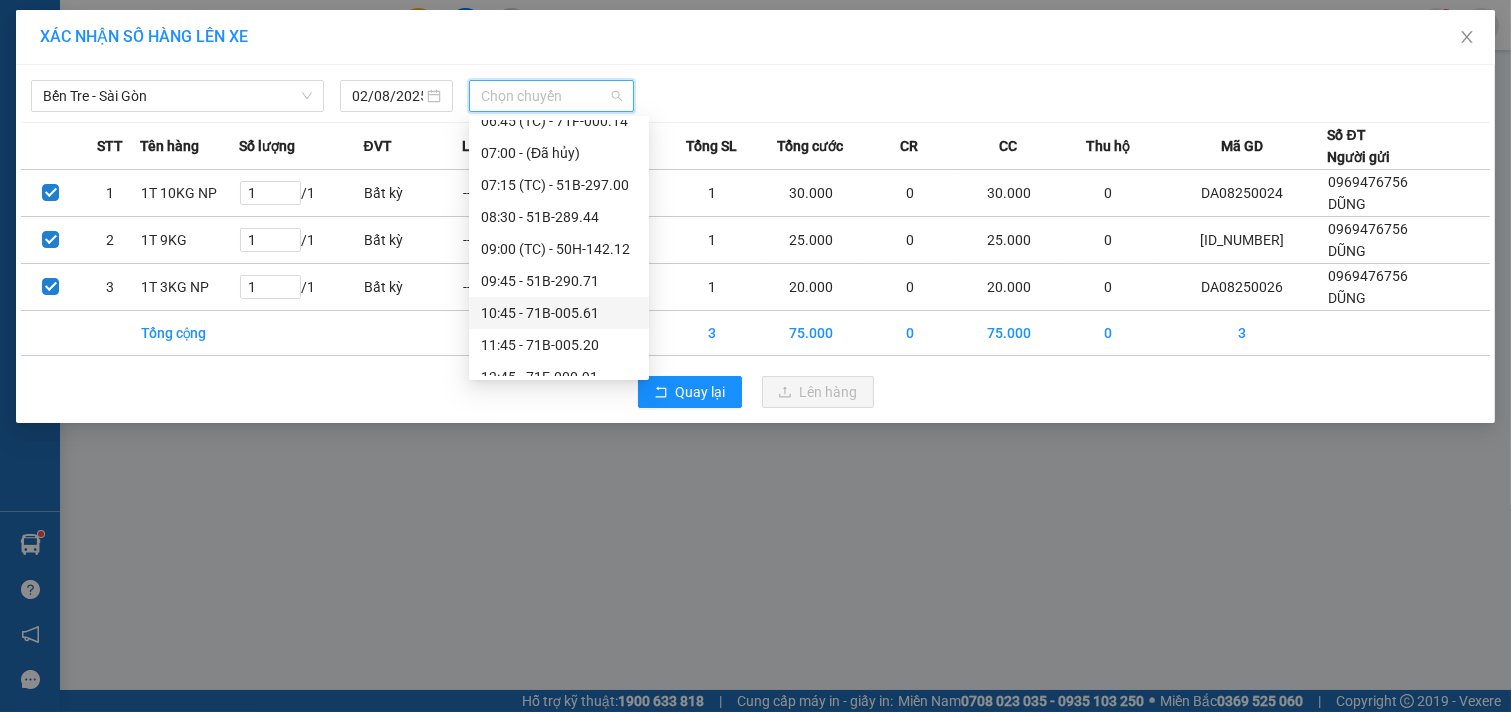 scroll, scrollTop: 222, scrollLeft: 0, axis: vertical 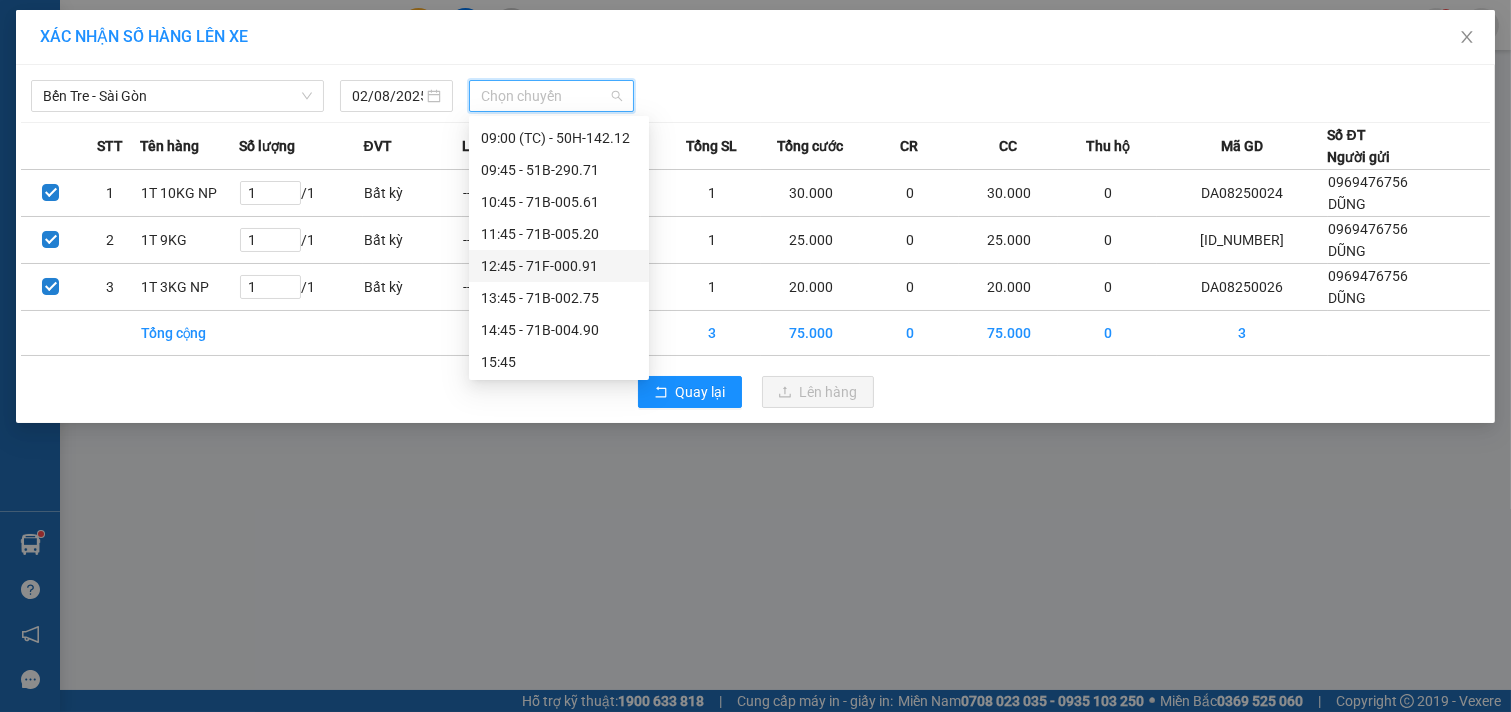 click on "[TIME] - [TEMPERATURE] - [PERCENTAGE]" at bounding box center (559, 266) 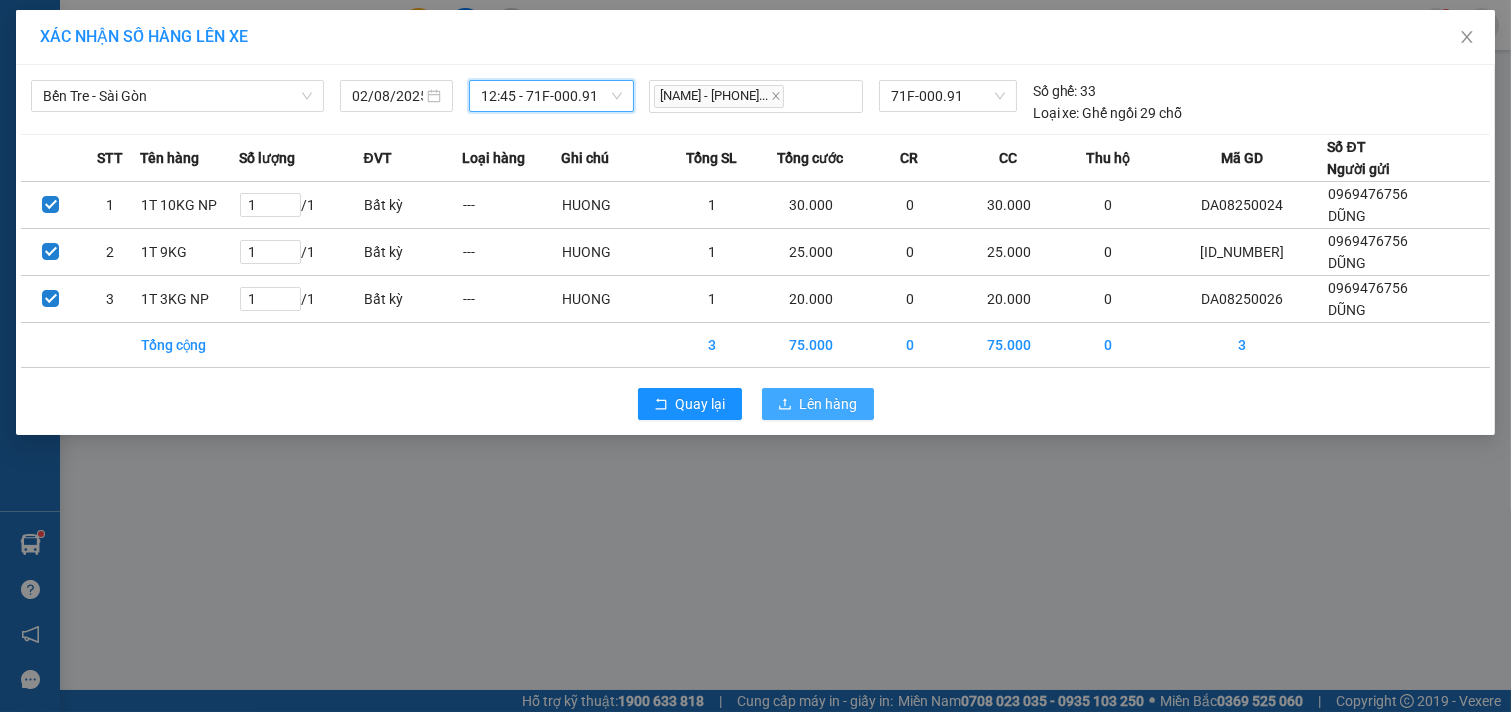 click on "Lên hàng" at bounding box center [829, 404] 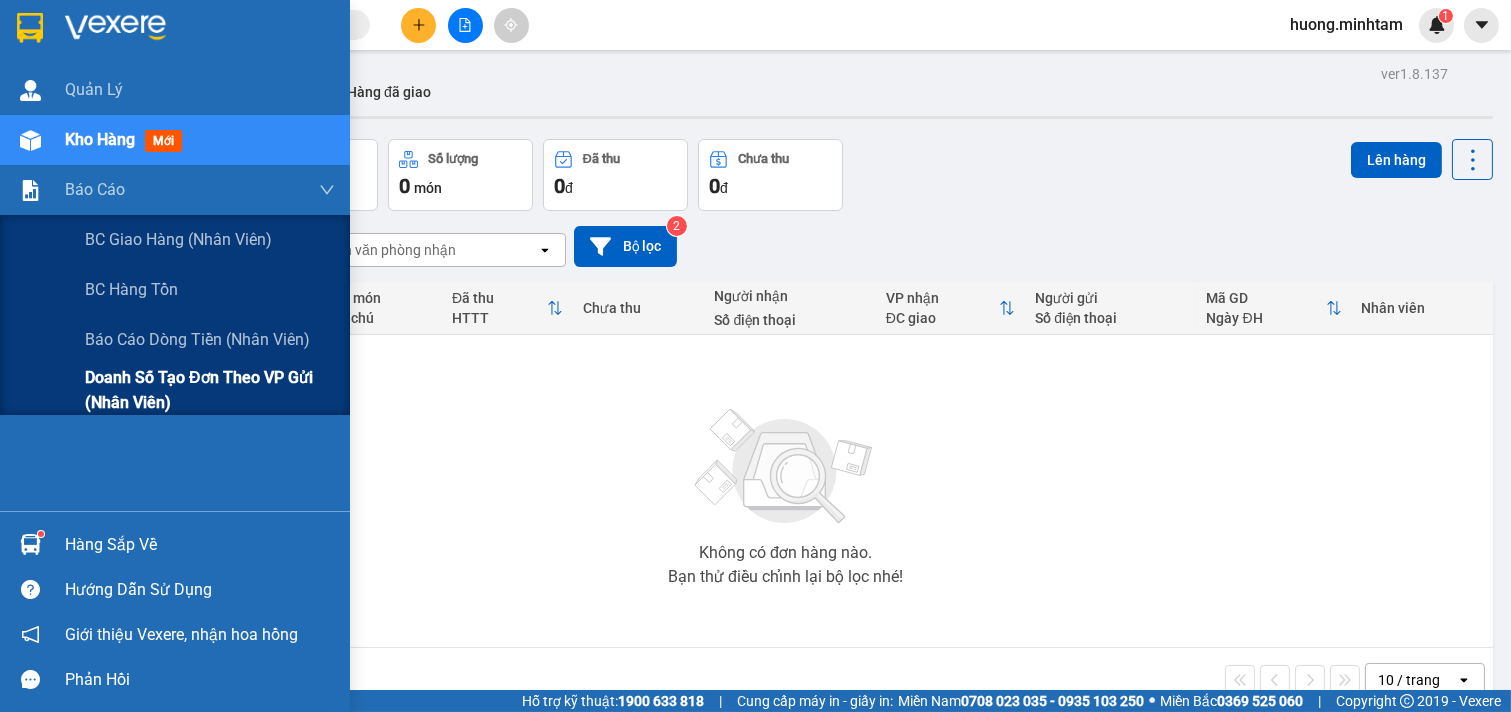 click on "Doanh số tạo đơn theo VP gửi (nhân viên)" at bounding box center [210, 390] 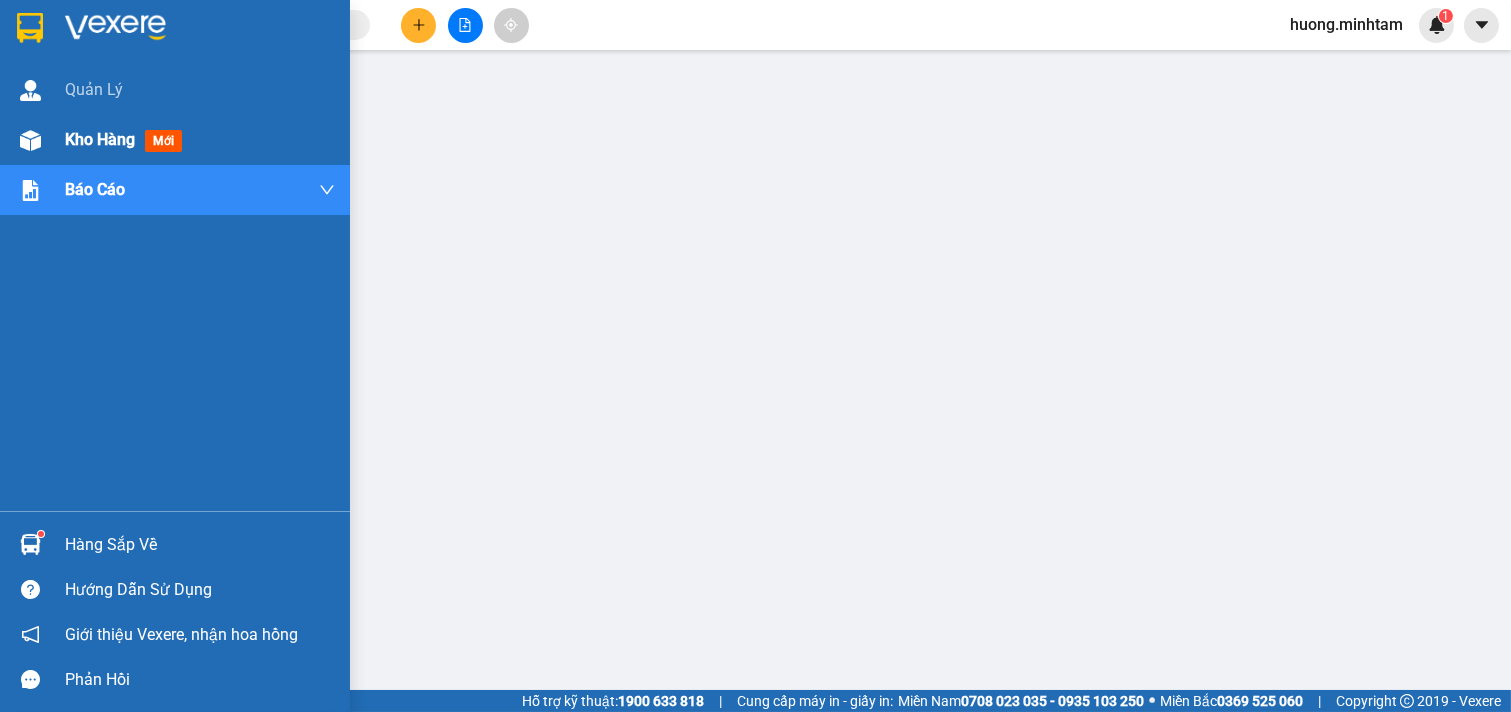 click on "Kho hàng" at bounding box center [100, 139] 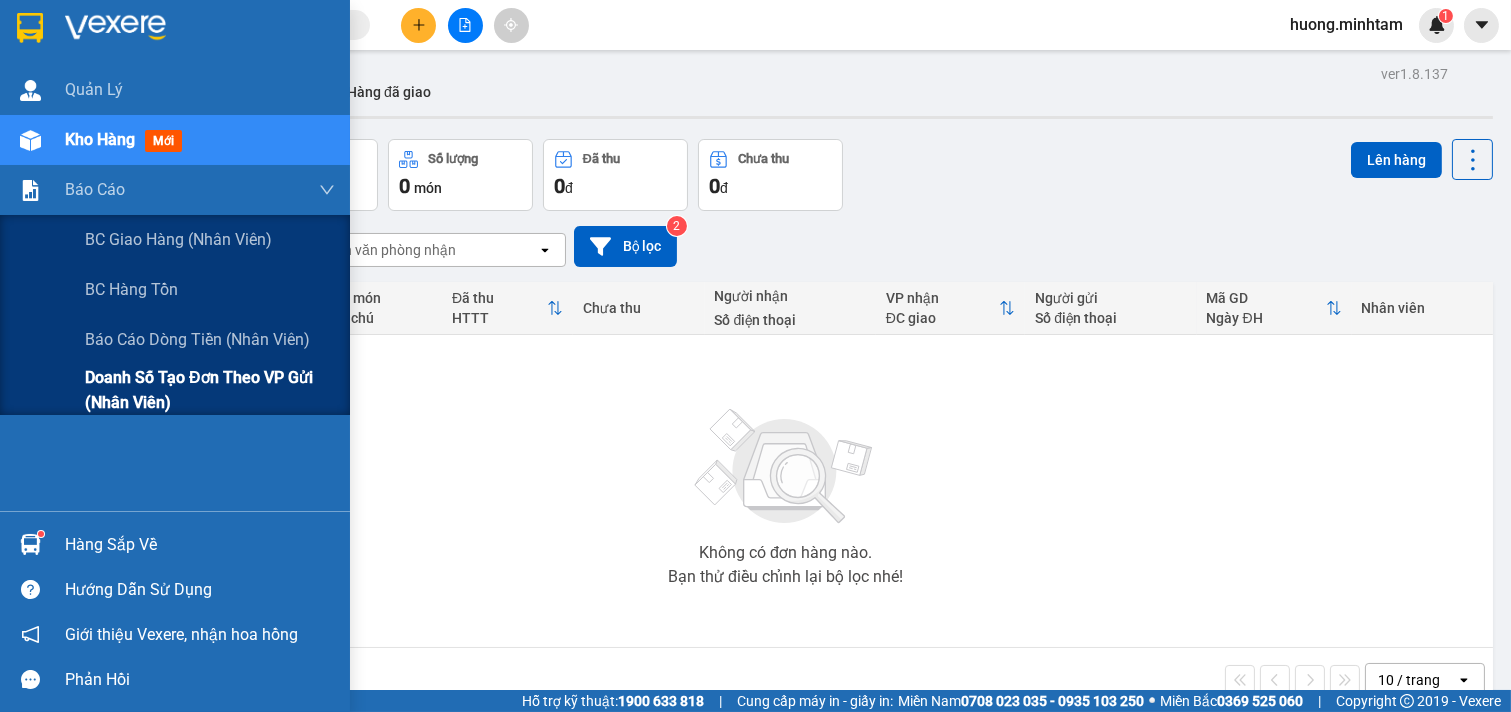 click on "Doanh số tạo đơn theo VP gửi (nhân viên)" at bounding box center (210, 390) 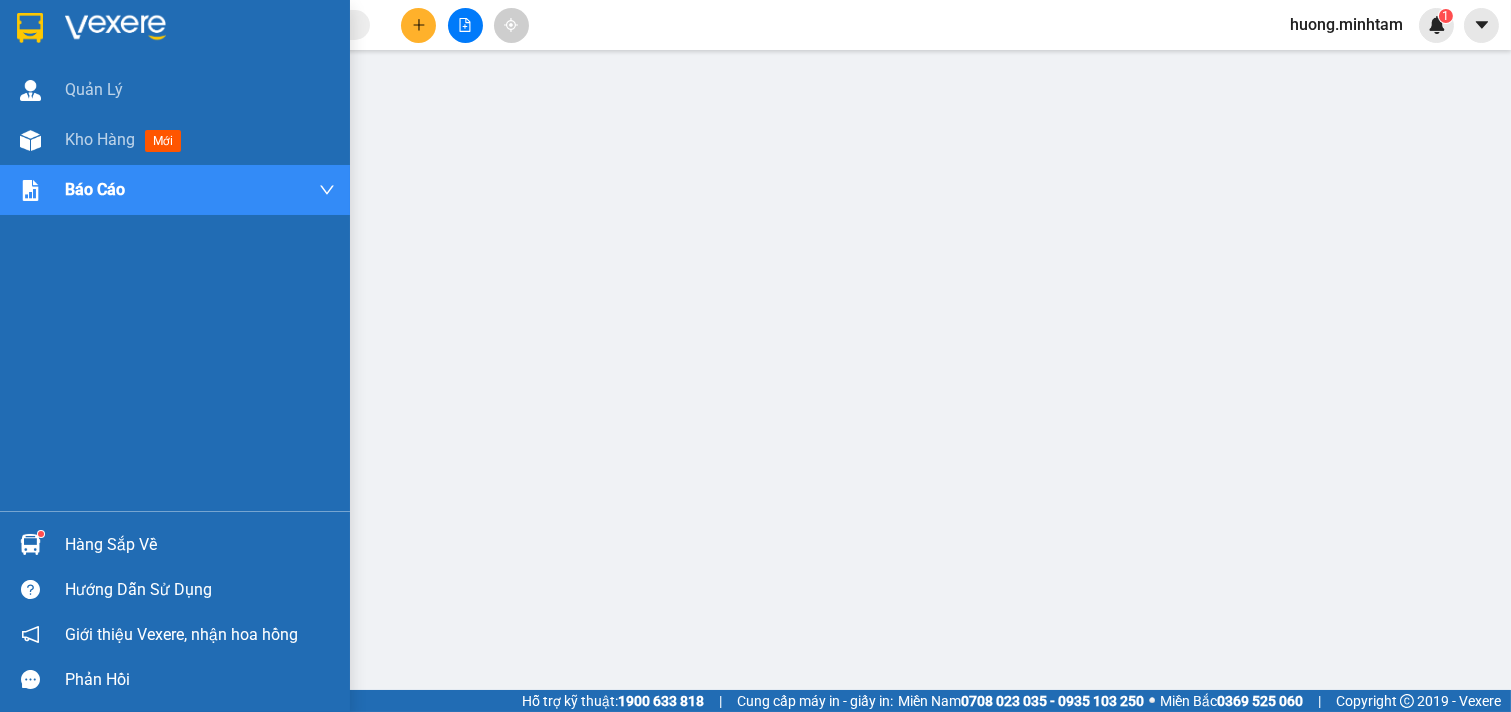 drag, startPoint x: 112, startPoint y: 147, endPoint x: 321, endPoint y: 4, distance: 253.23901 